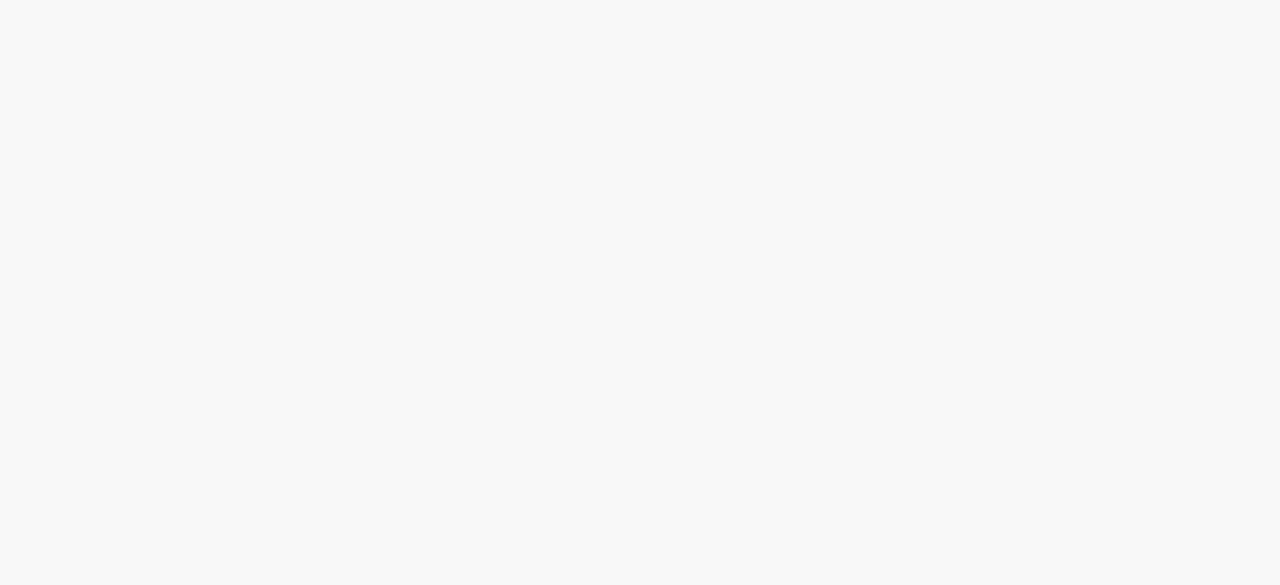 scroll, scrollTop: 0, scrollLeft: 0, axis: both 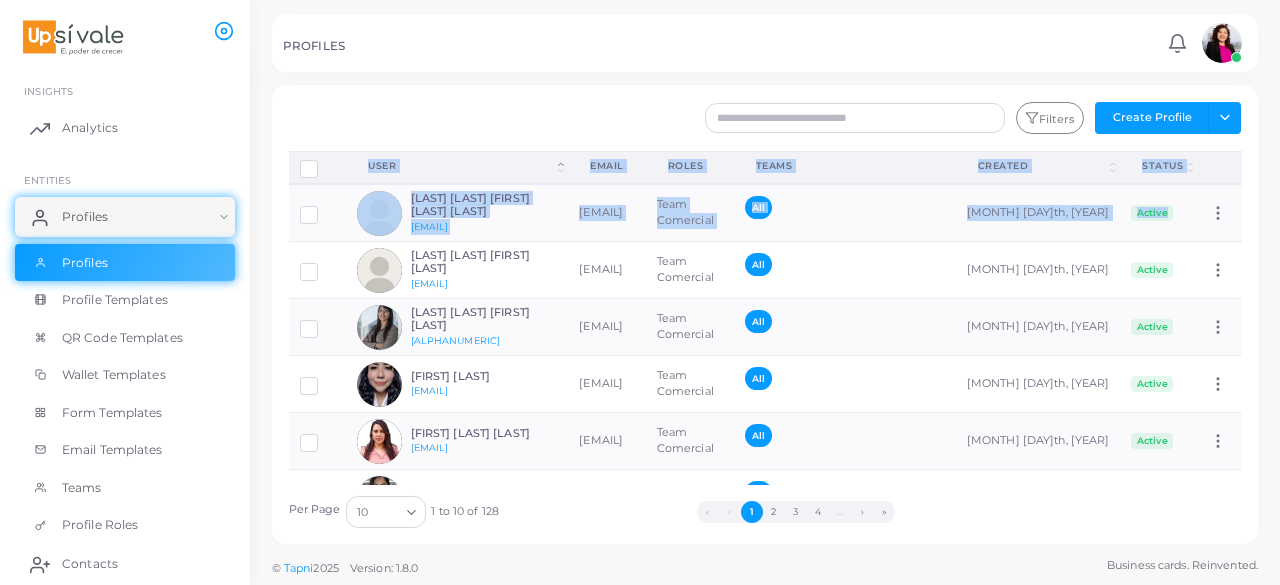 drag, startPoint x: 1256, startPoint y: 199, endPoint x: 1245, endPoint y: 148, distance: 52.17279 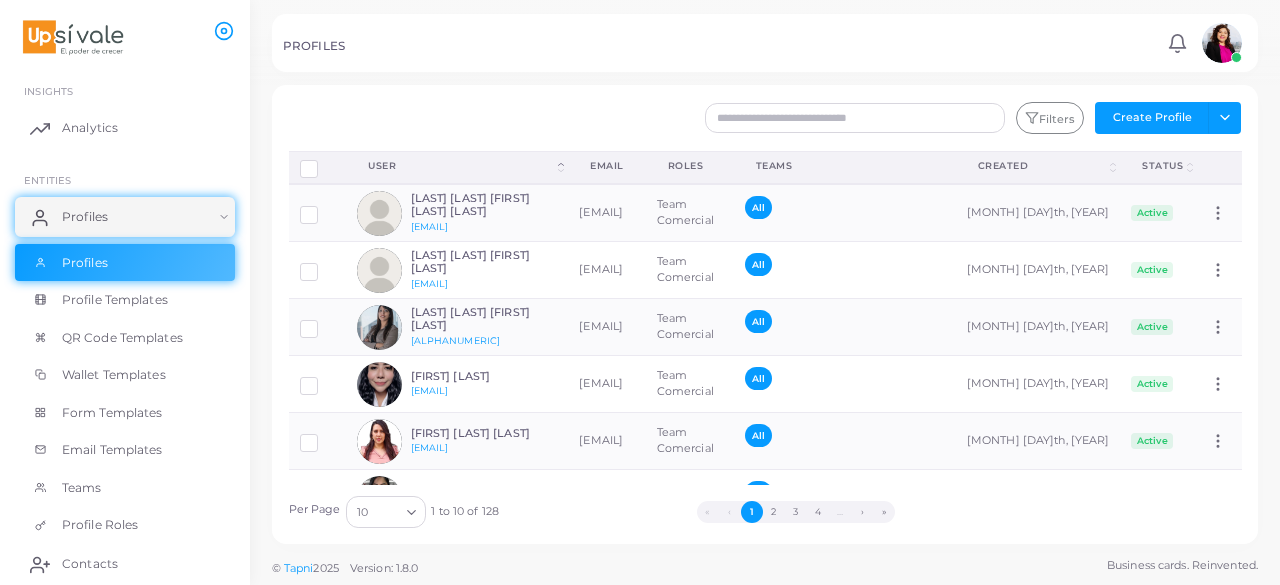 click at bounding box center (640, 42) 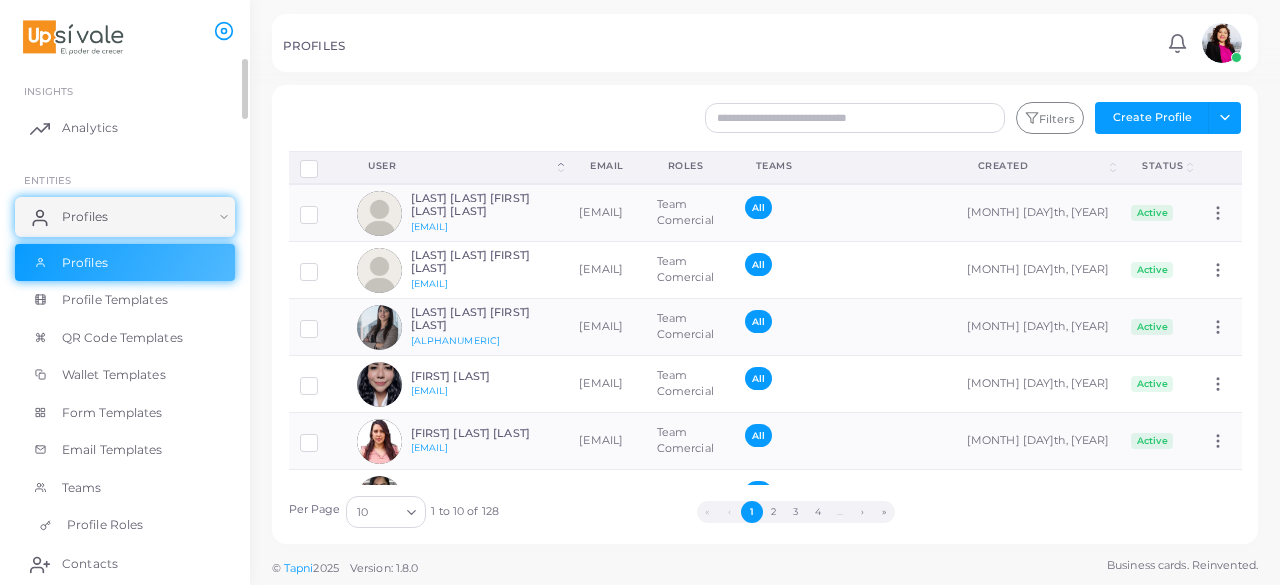 click on "Profile Roles" at bounding box center [105, 525] 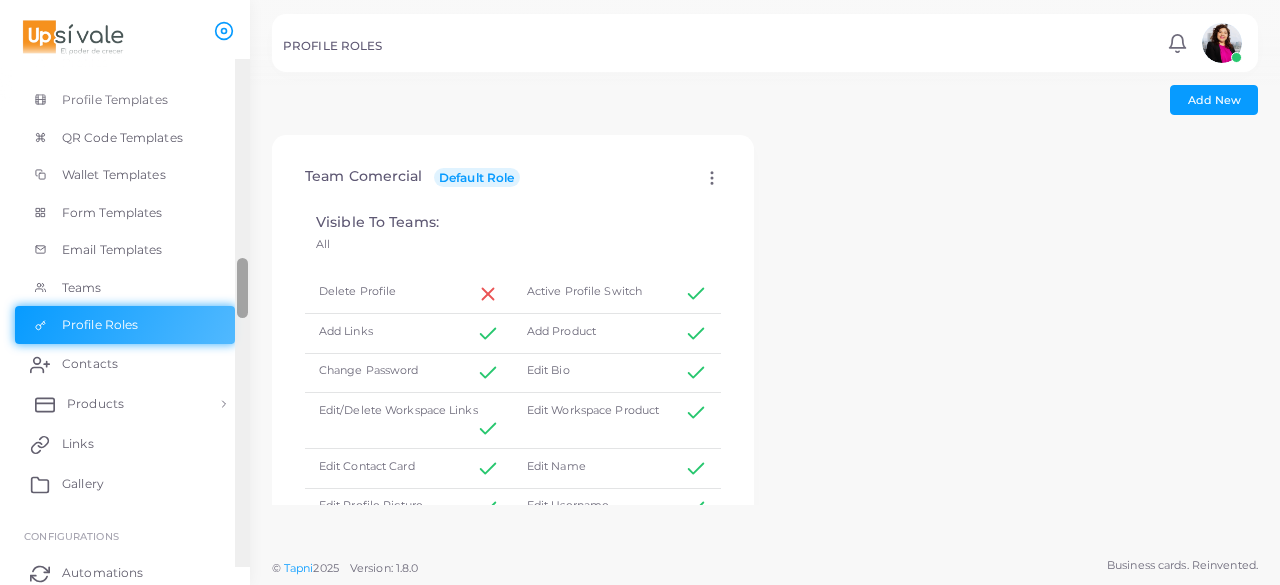 scroll, scrollTop: 224, scrollLeft: 0, axis: vertical 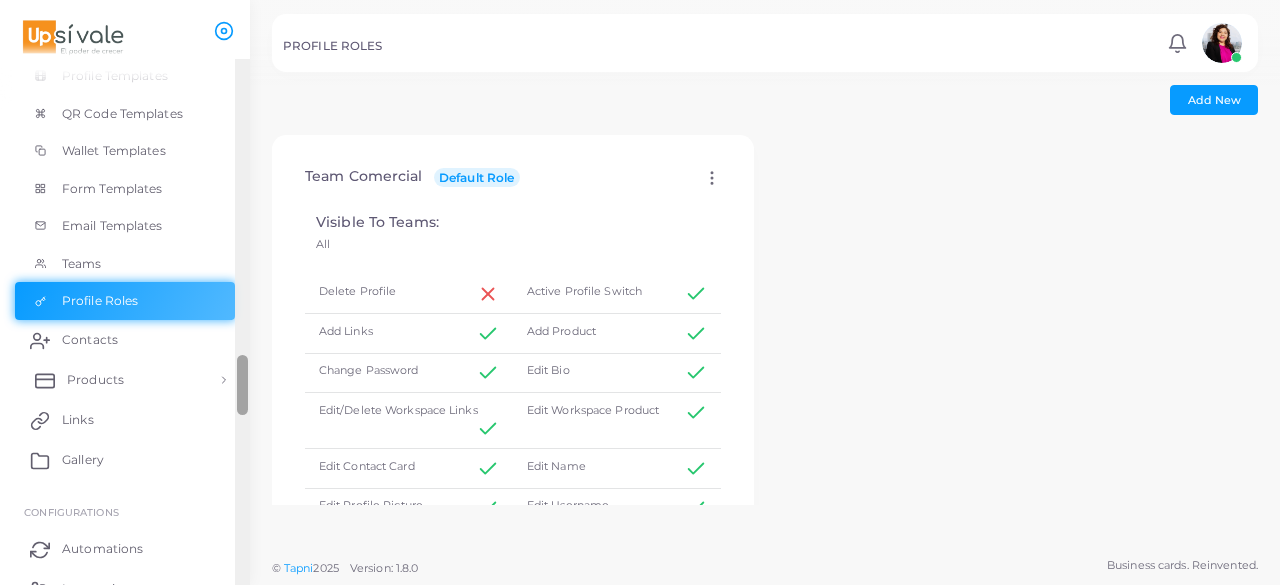 drag, startPoint x: 242, startPoint y: 76, endPoint x: 210, endPoint y: 373, distance: 298.71893 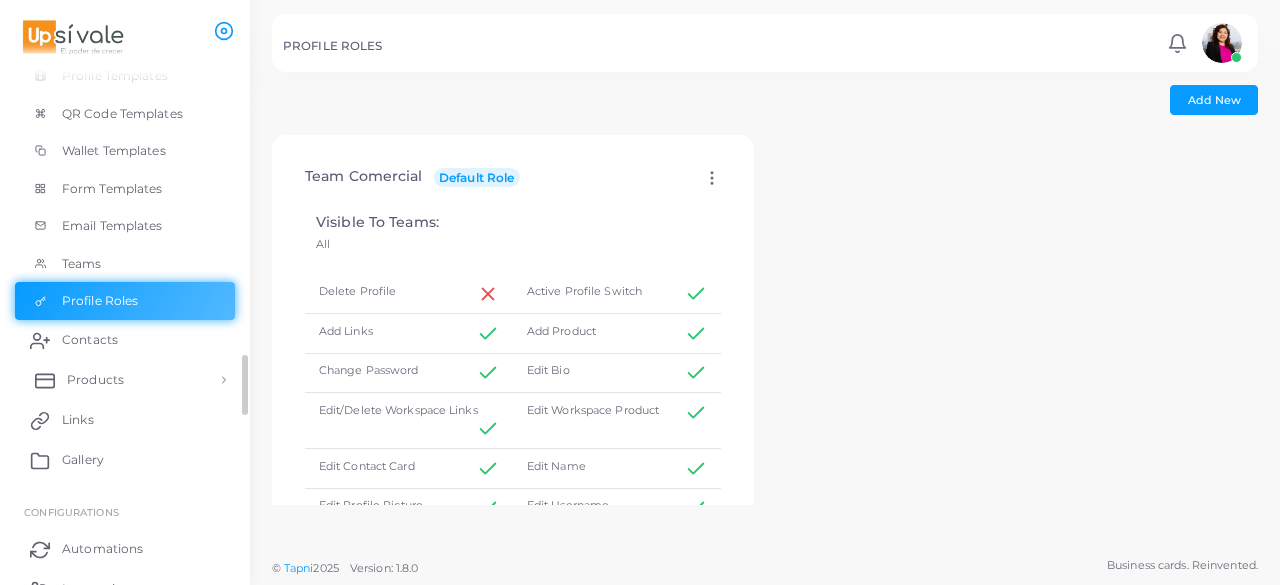 click on "Products" at bounding box center (95, 380) 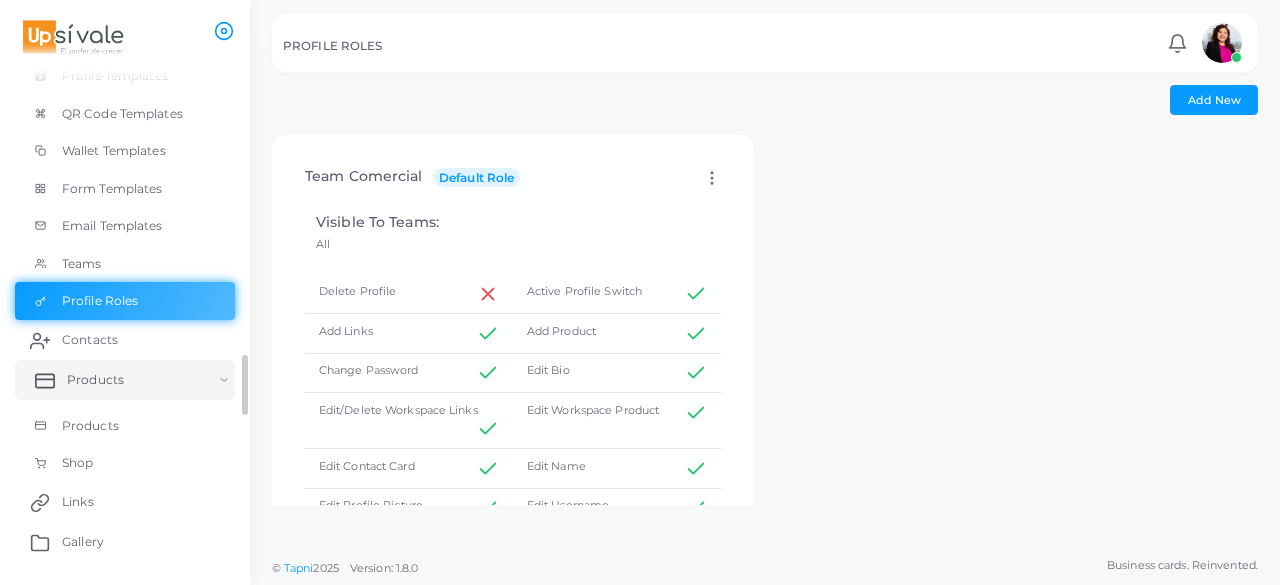 click on "Products" at bounding box center (125, 380) 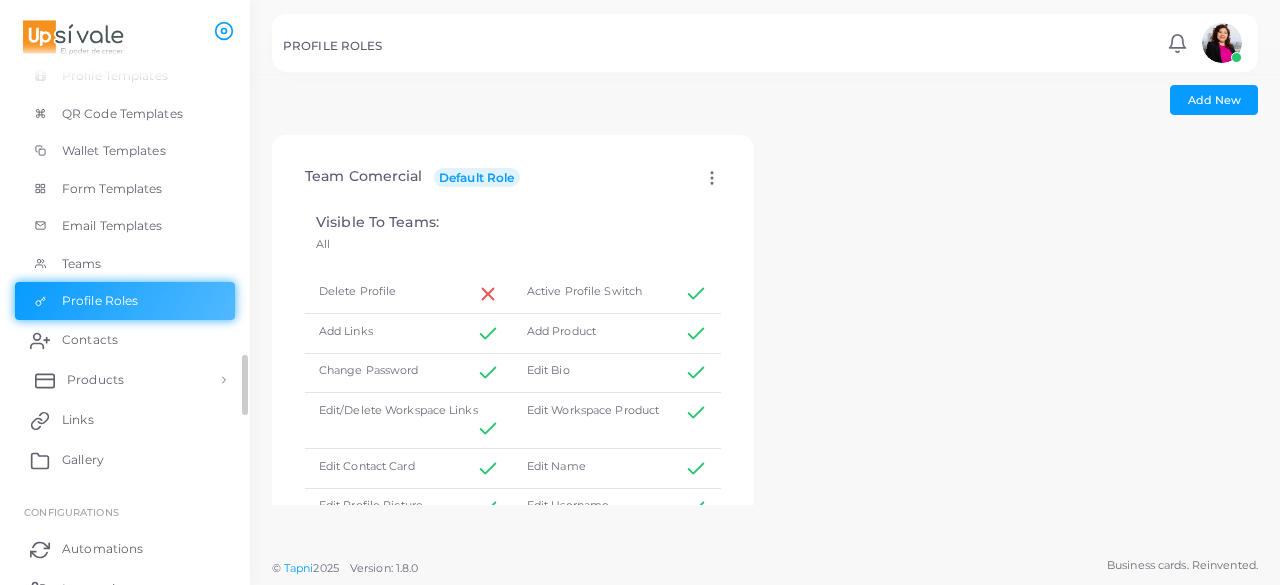 click on "Products" at bounding box center (125, 380) 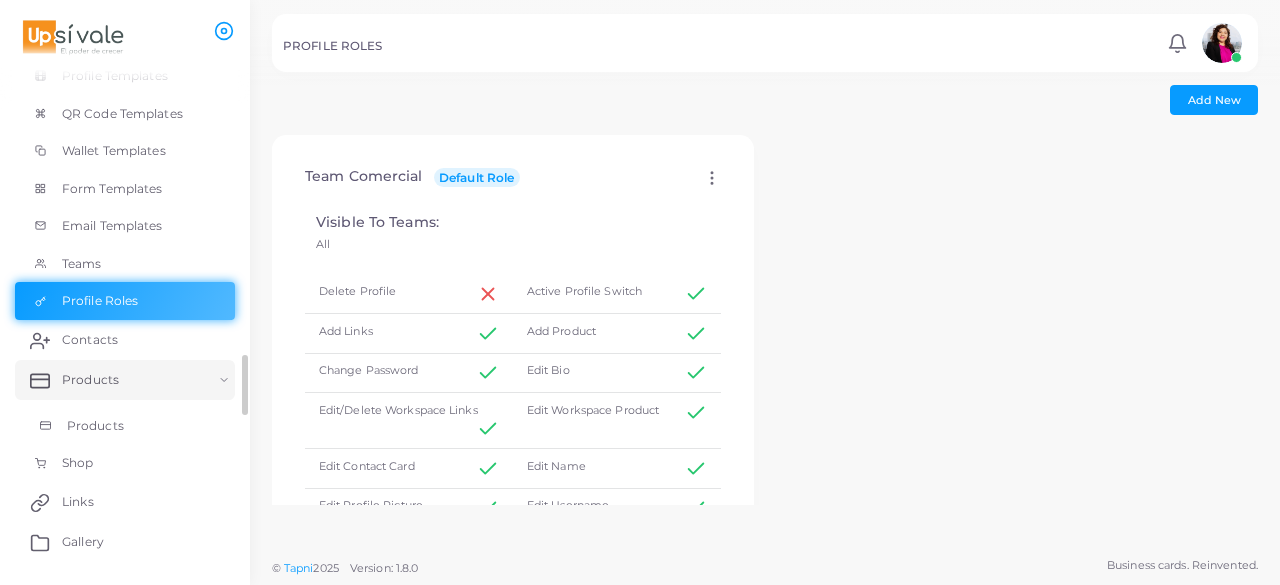 click on "Products" at bounding box center (125, 426) 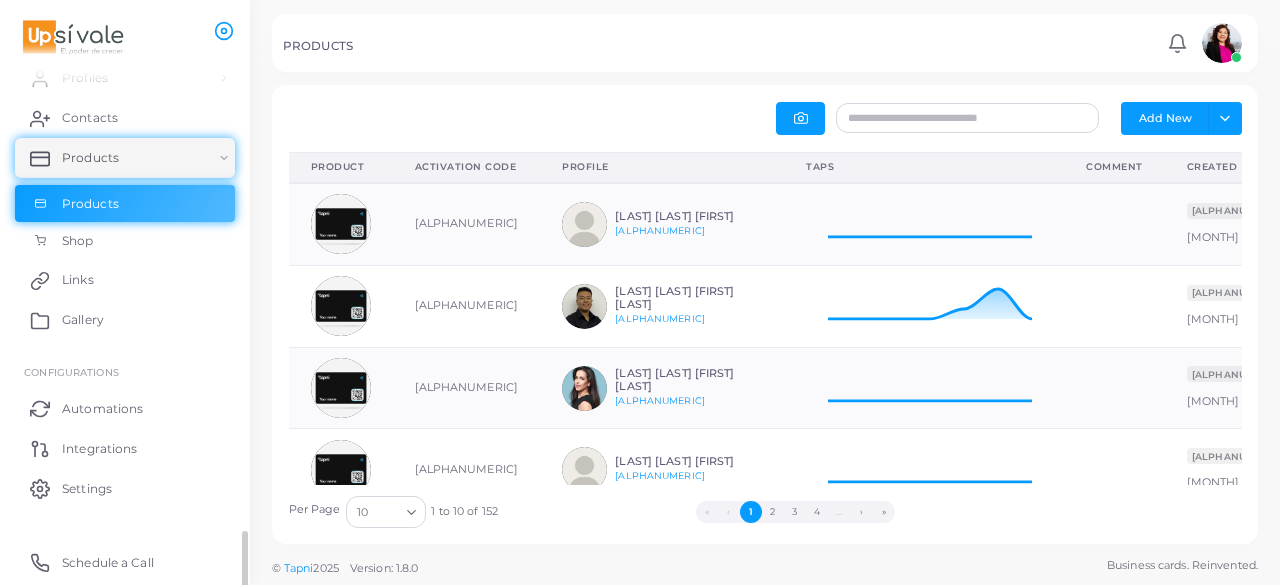 scroll, scrollTop: 134, scrollLeft: 0, axis: vertical 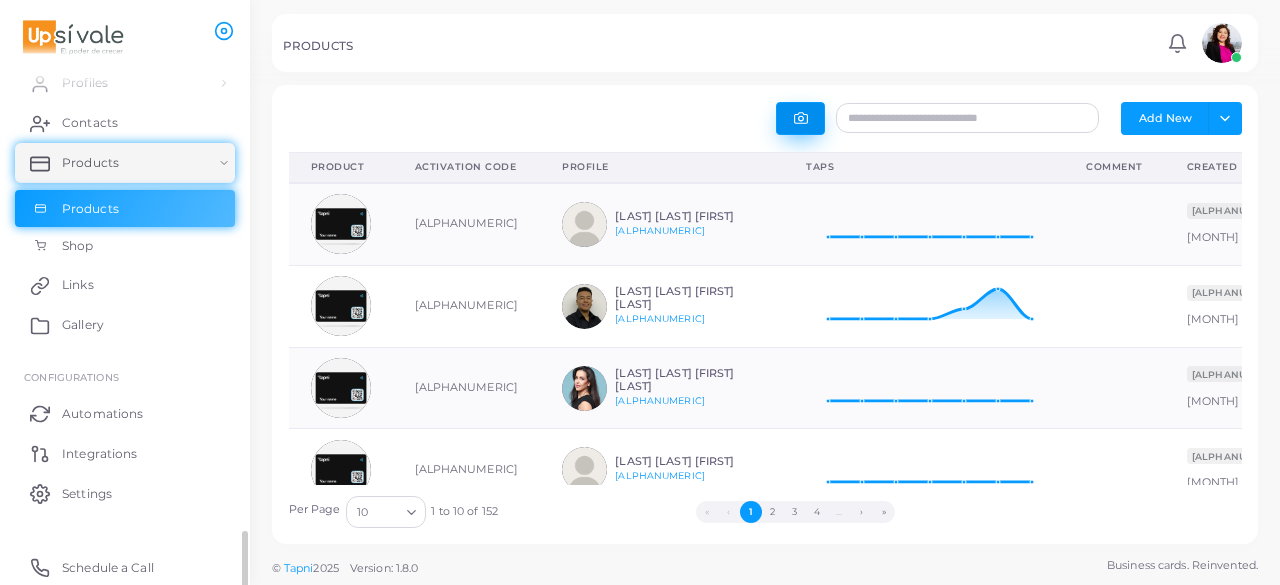 click 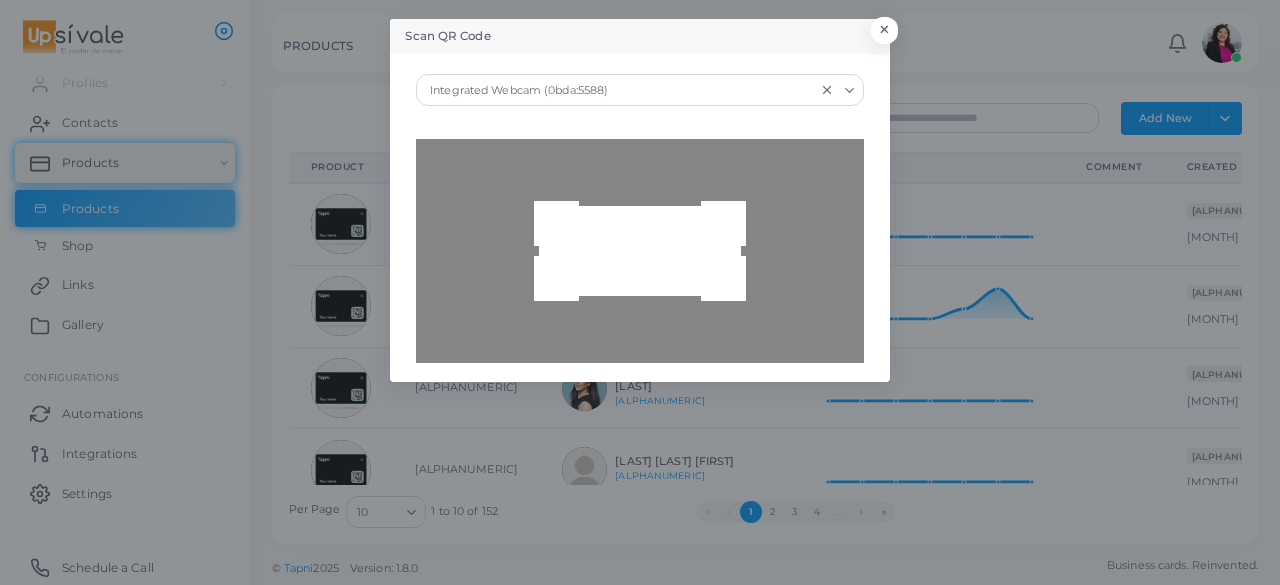 type on "**********" 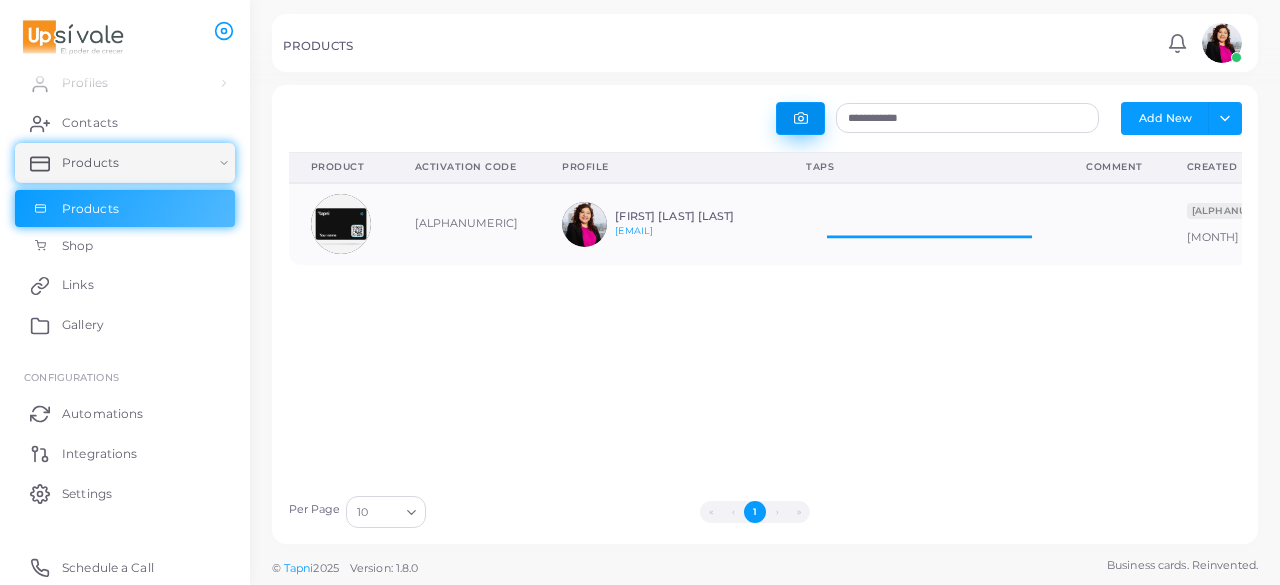 scroll, scrollTop: 16, scrollLeft: 16, axis: both 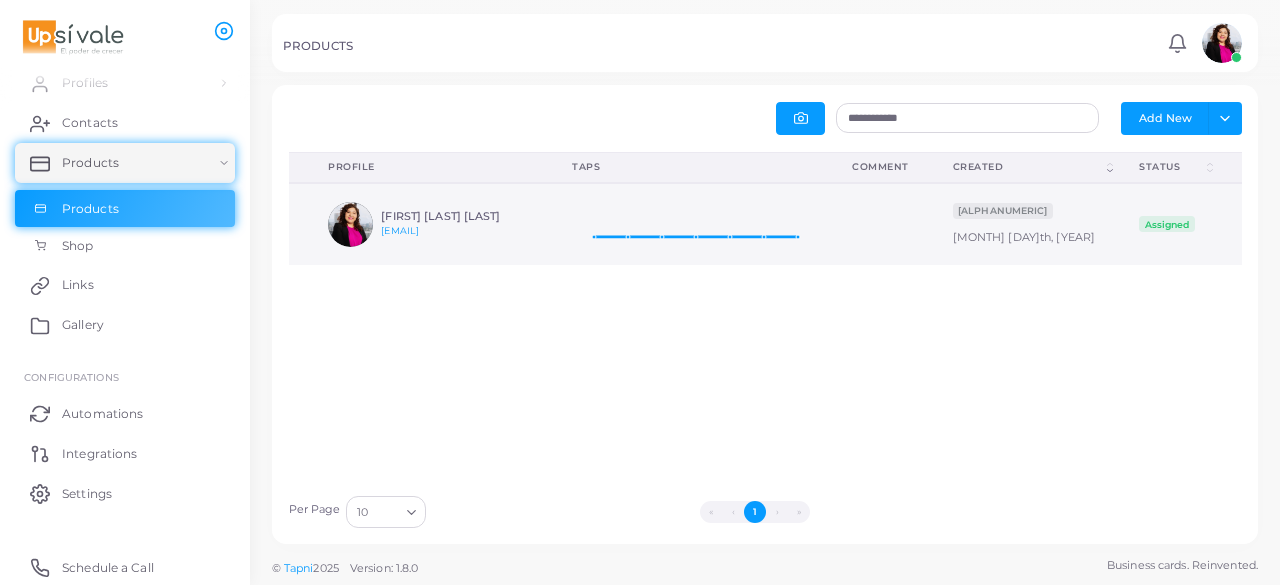 click 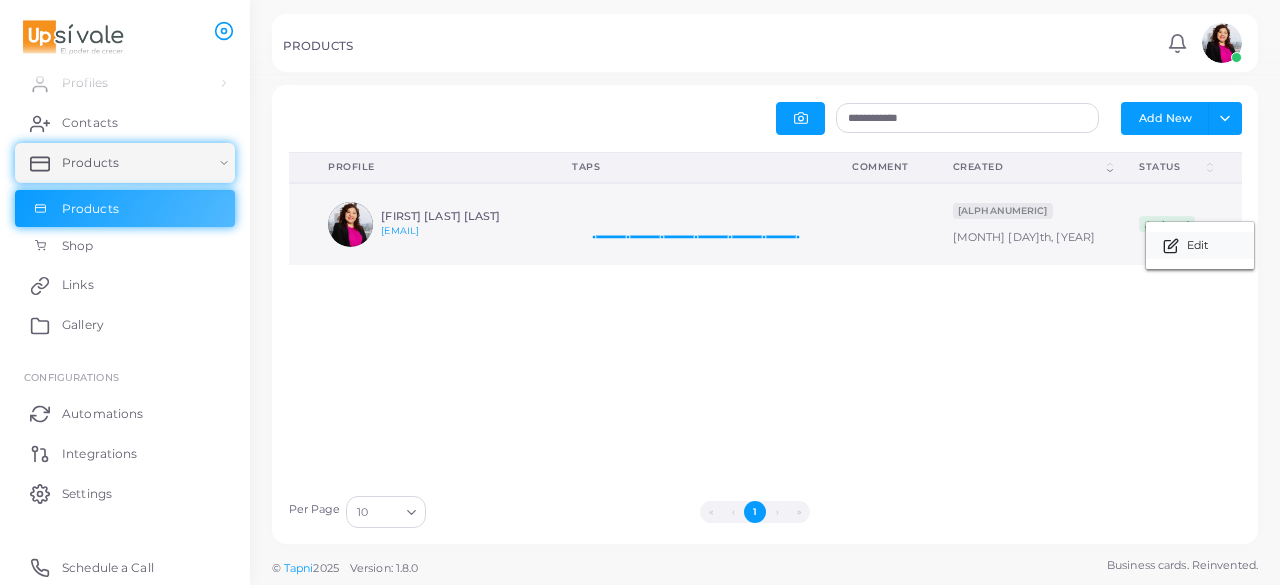 click on "Edit" at bounding box center (1200, 245) 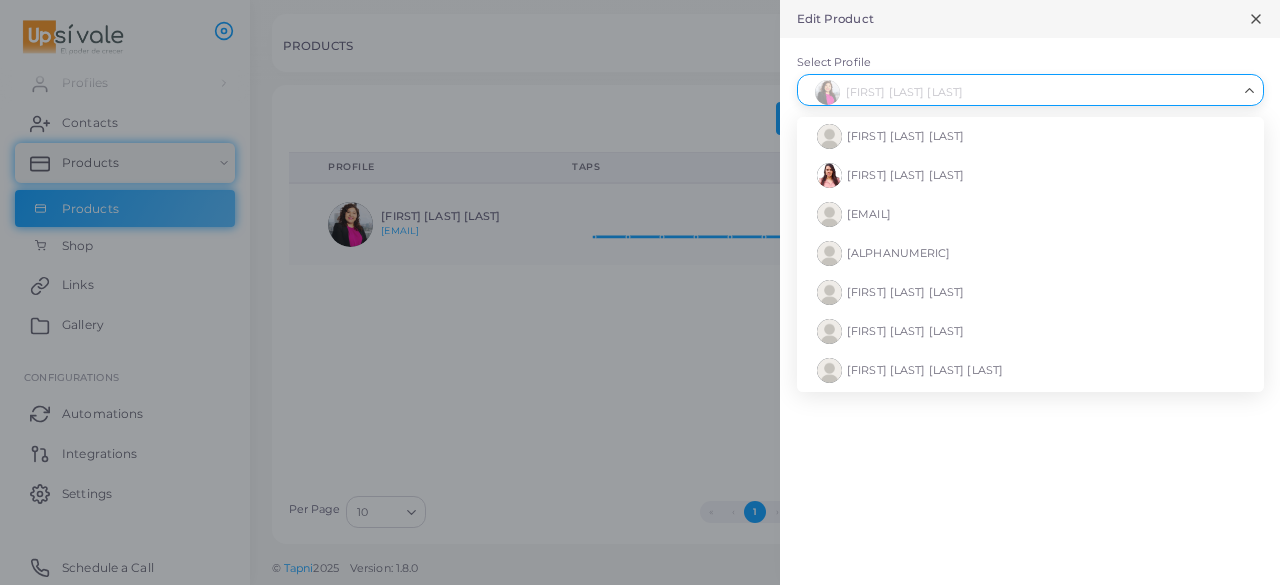 click on "Select Profile" at bounding box center [1021, 90] 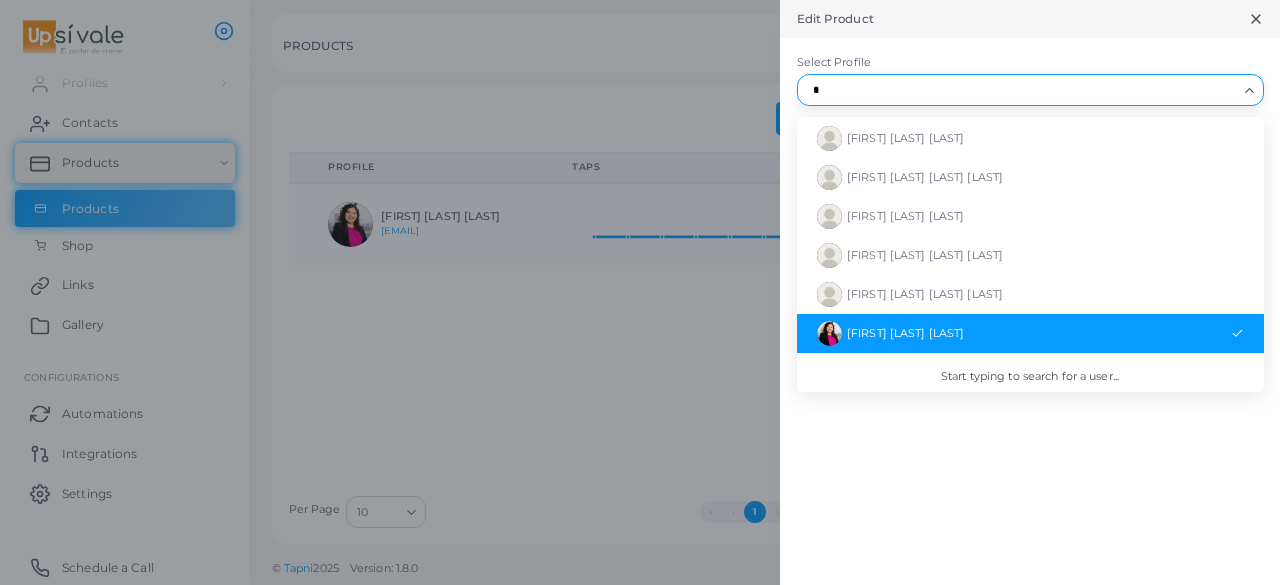 scroll, scrollTop: 0, scrollLeft: 0, axis: both 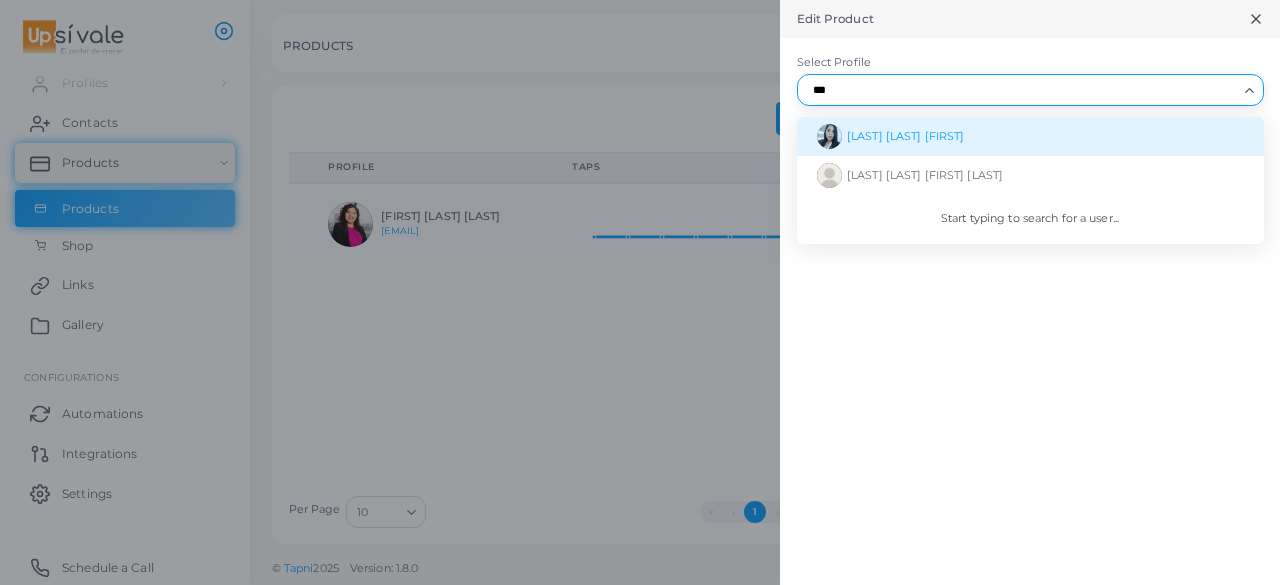 click on "[LAST] [LAST] [FIRST]" at bounding box center [1030, 136] 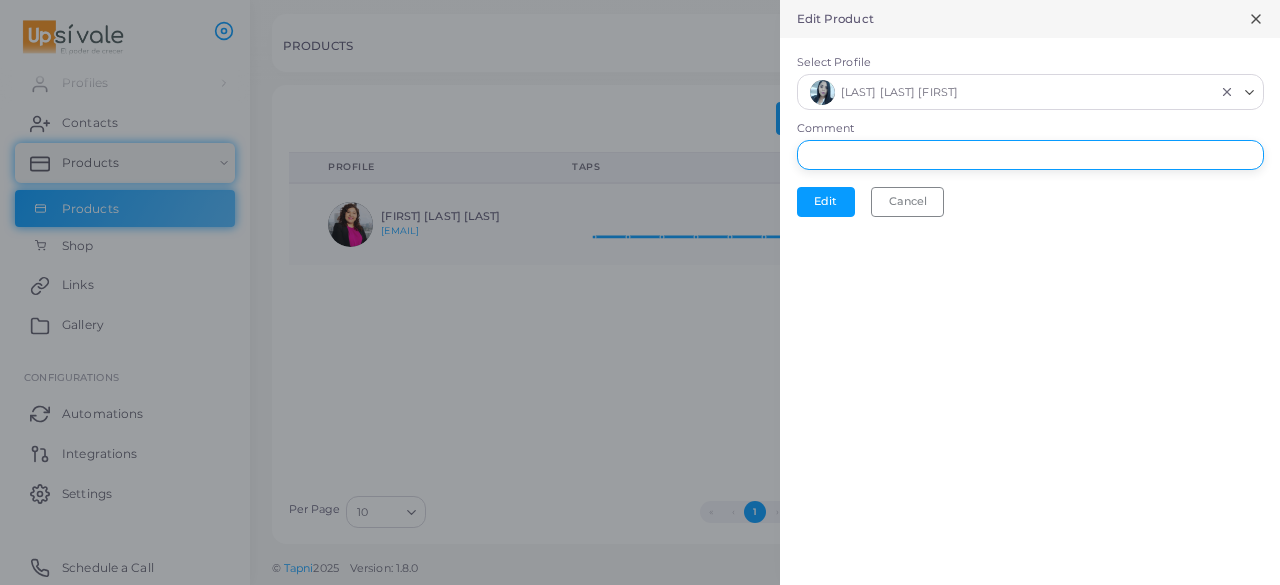 click on "Comment" at bounding box center (1030, 155) 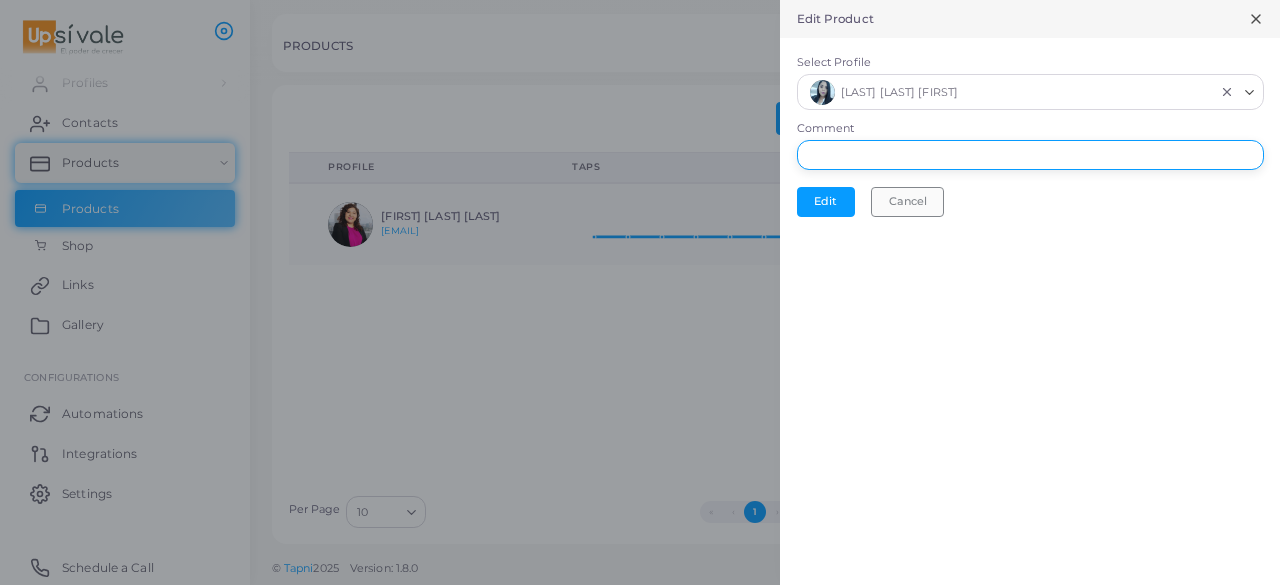 type on "**********" 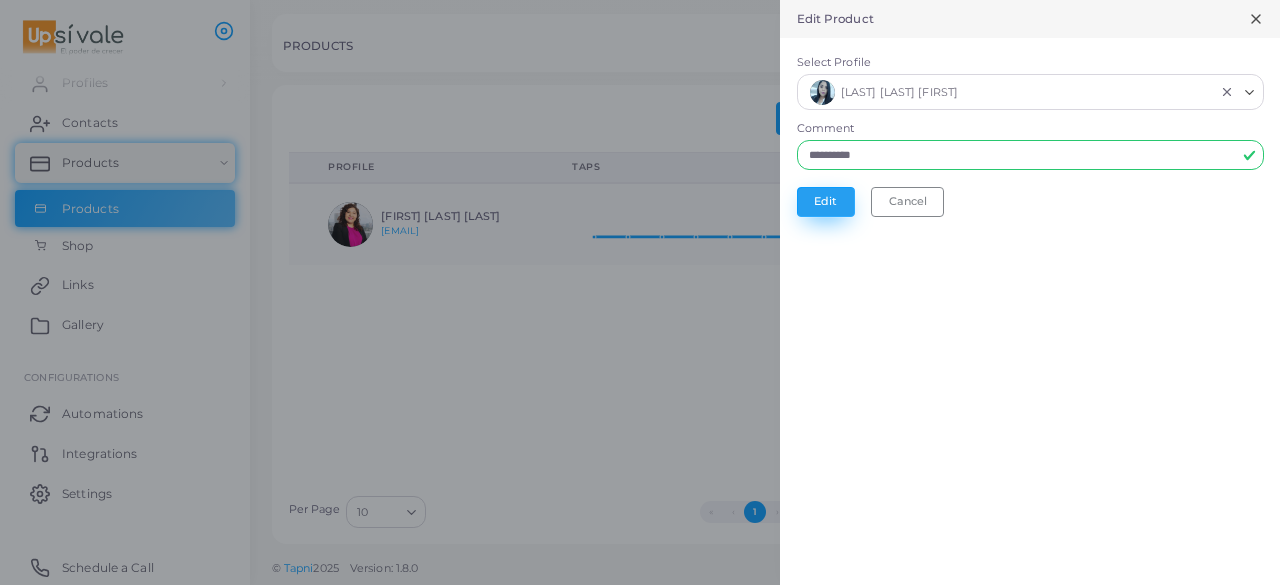 click on "Edit" at bounding box center [826, 202] 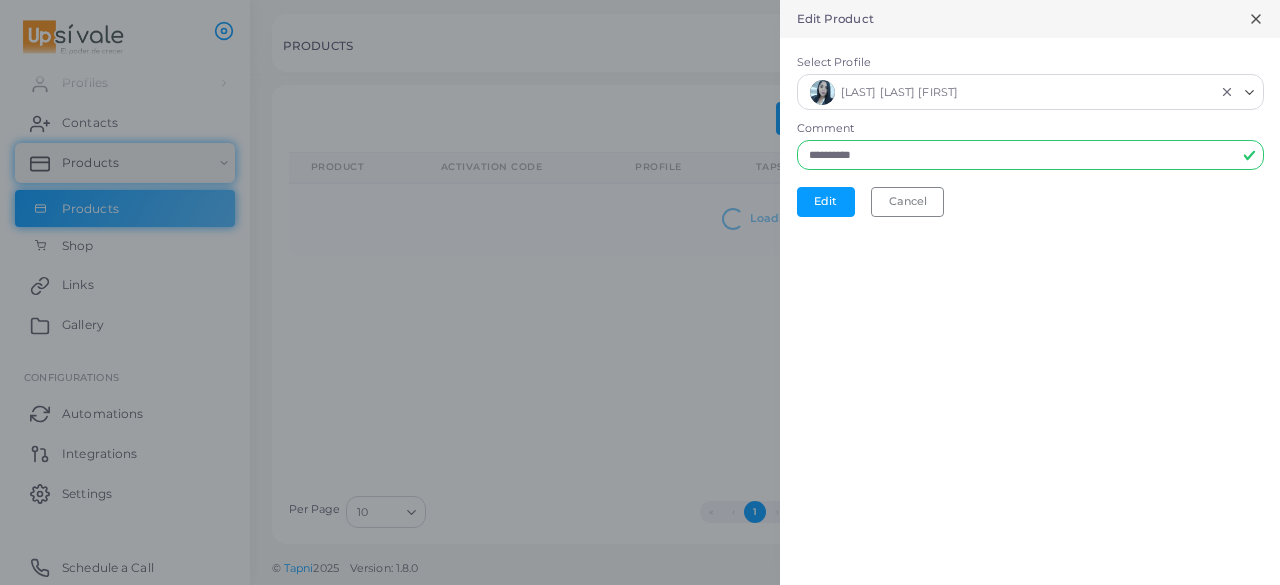 scroll, scrollTop: 0, scrollLeft: 0, axis: both 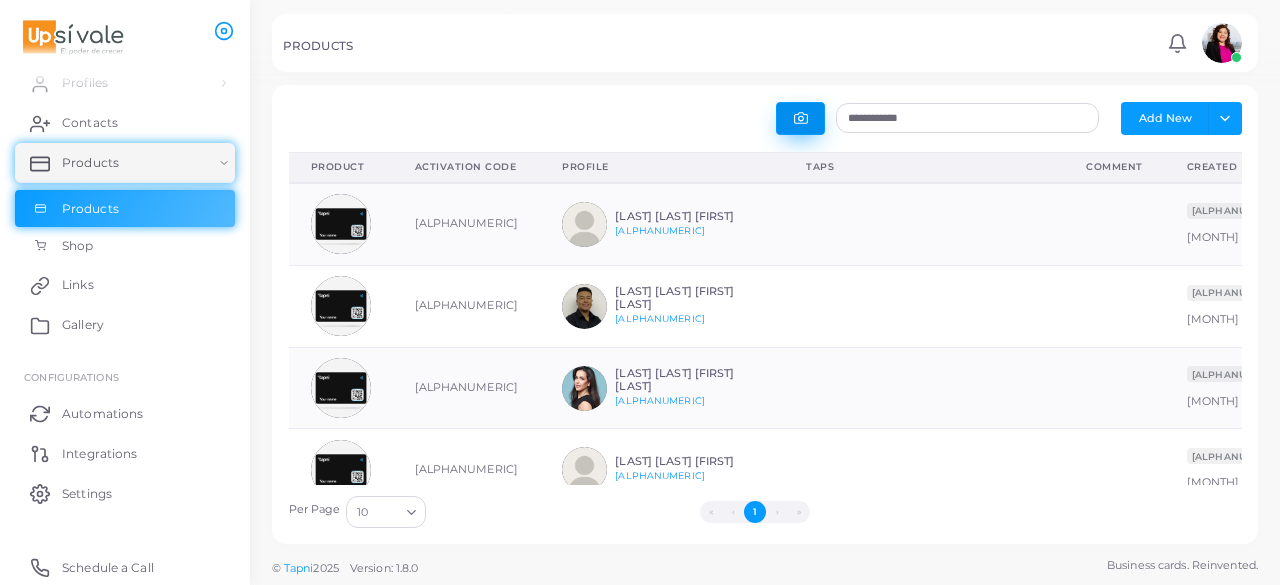 click at bounding box center (800, 118) 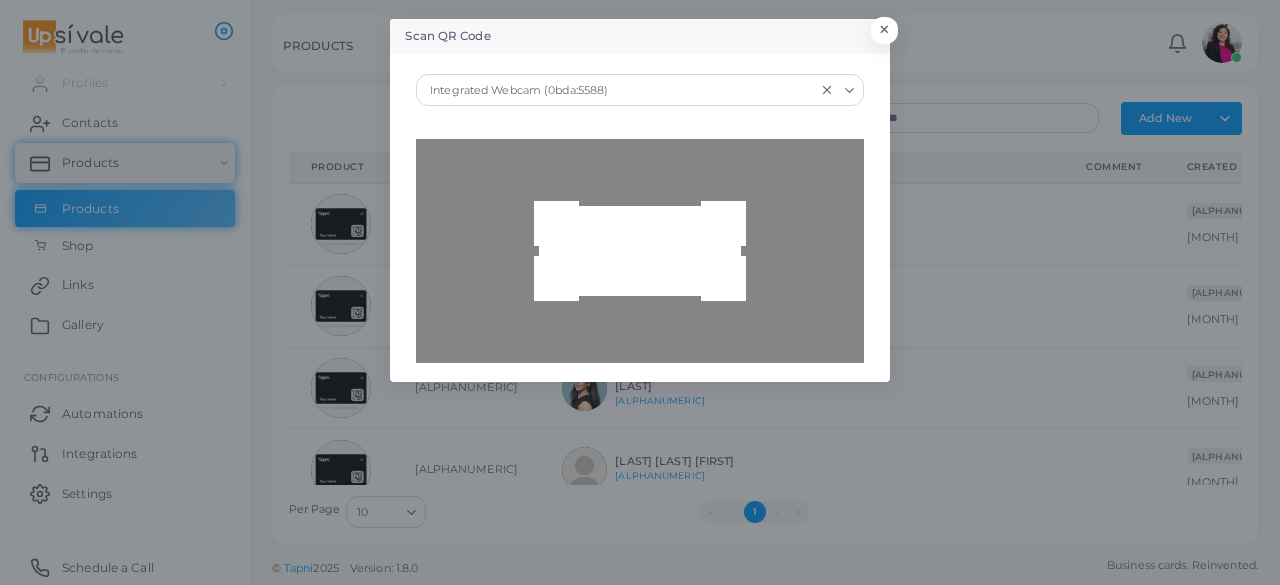 type on "**********" 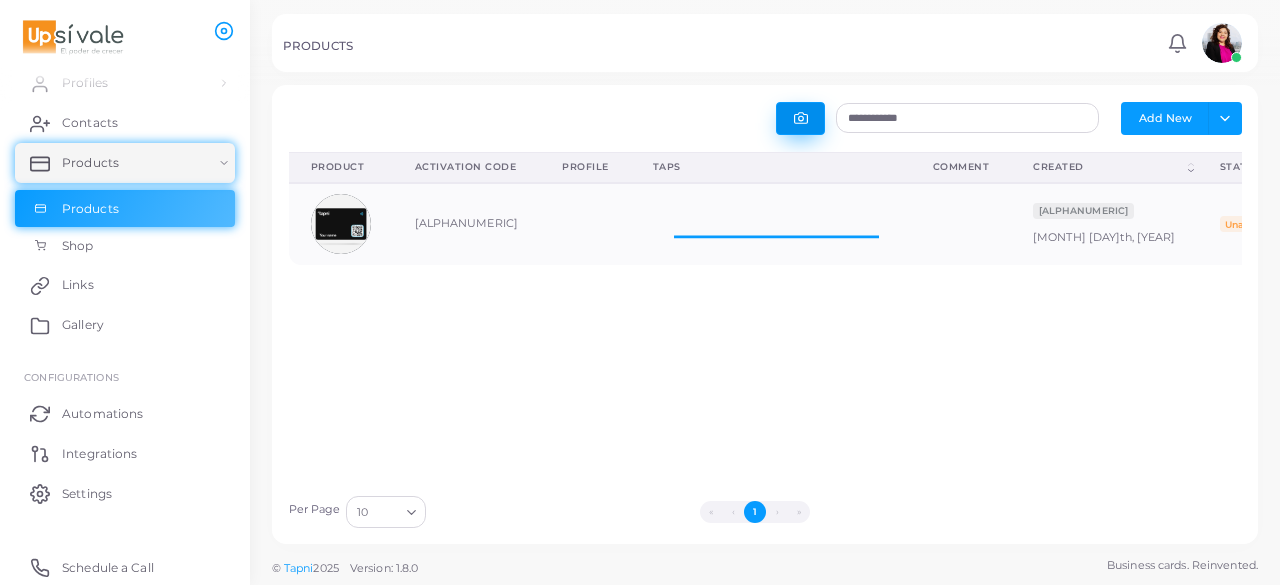 scroll, scrollTop: 16, scrollLeft: 16, axis: both 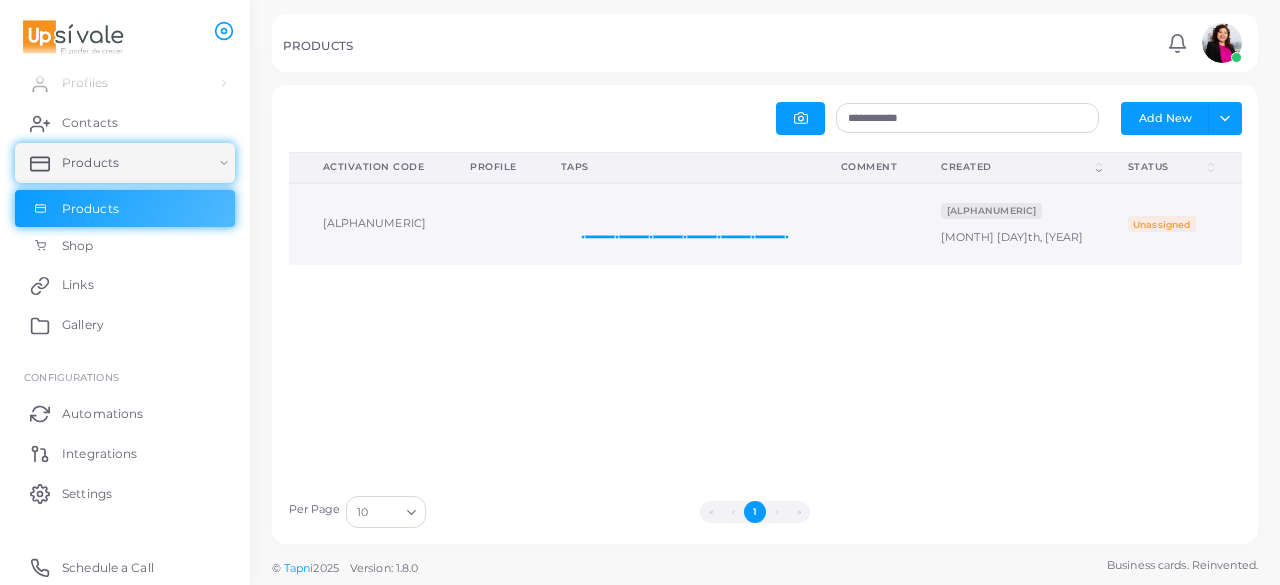 click 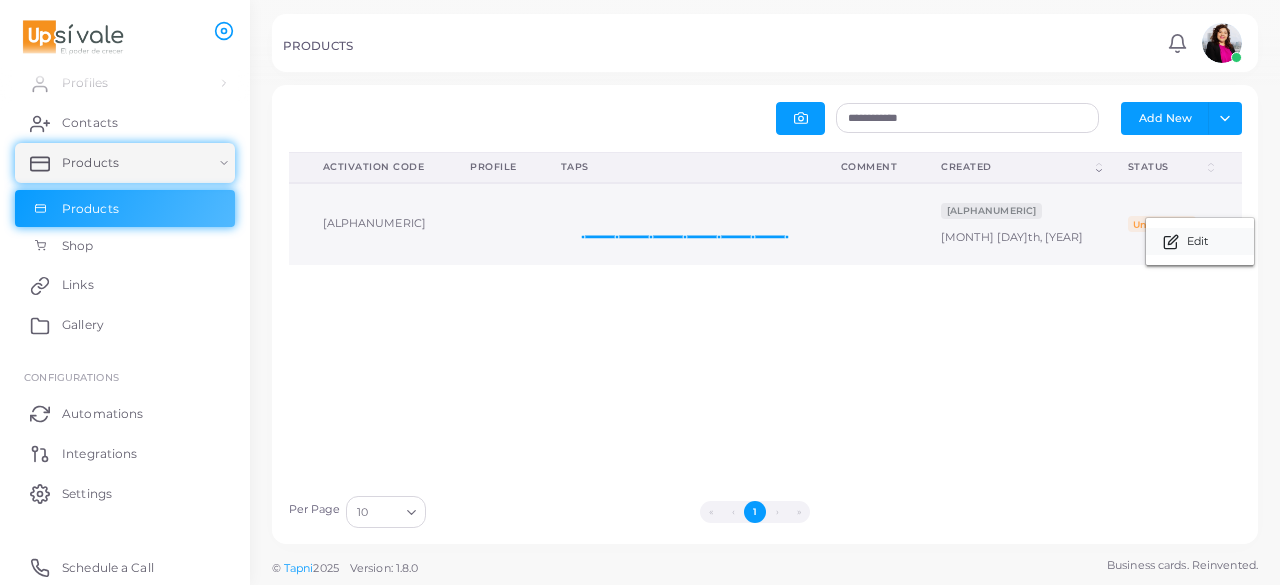 click on "Edit" at bounding box center (1200, 241) 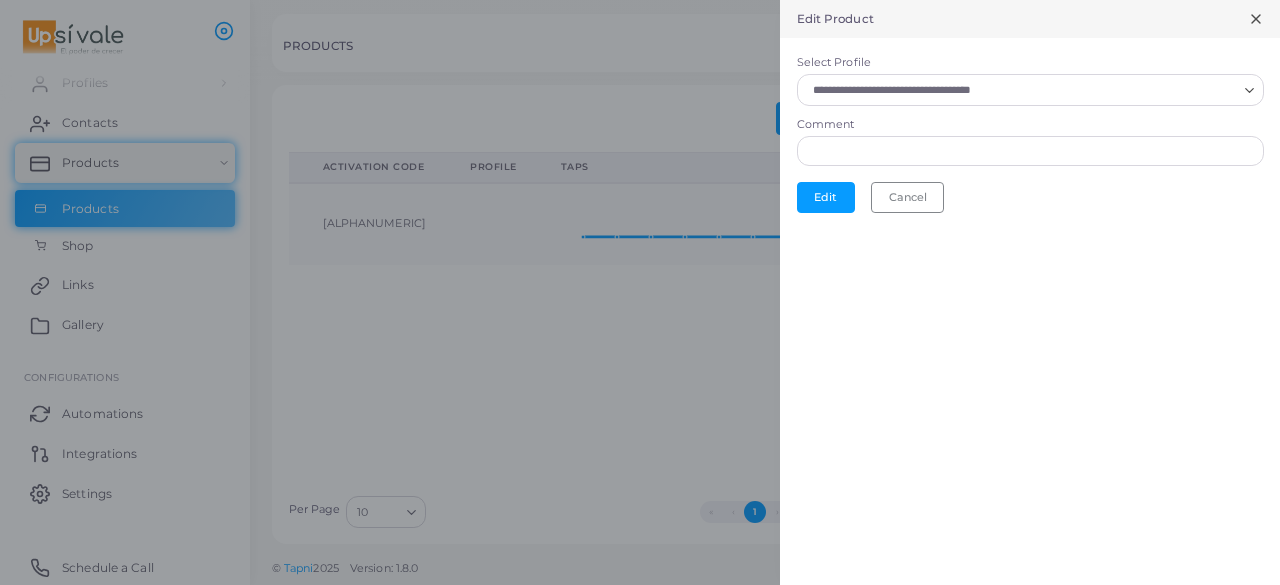 click on "Select Profile" at bounding box center [1021, 90] 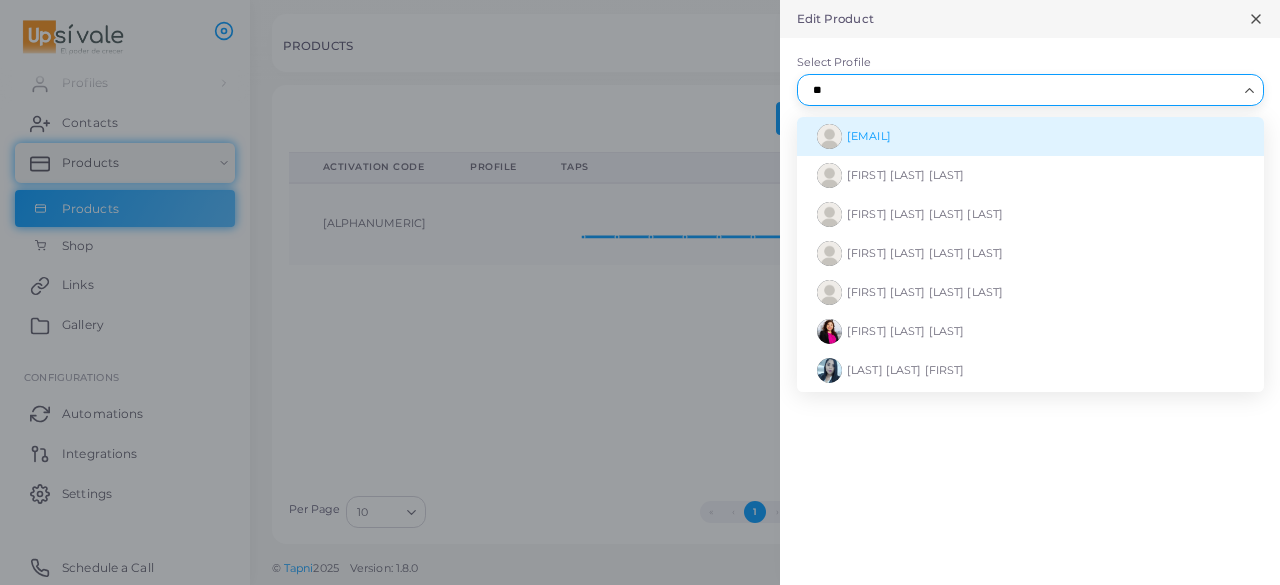 type on "*" 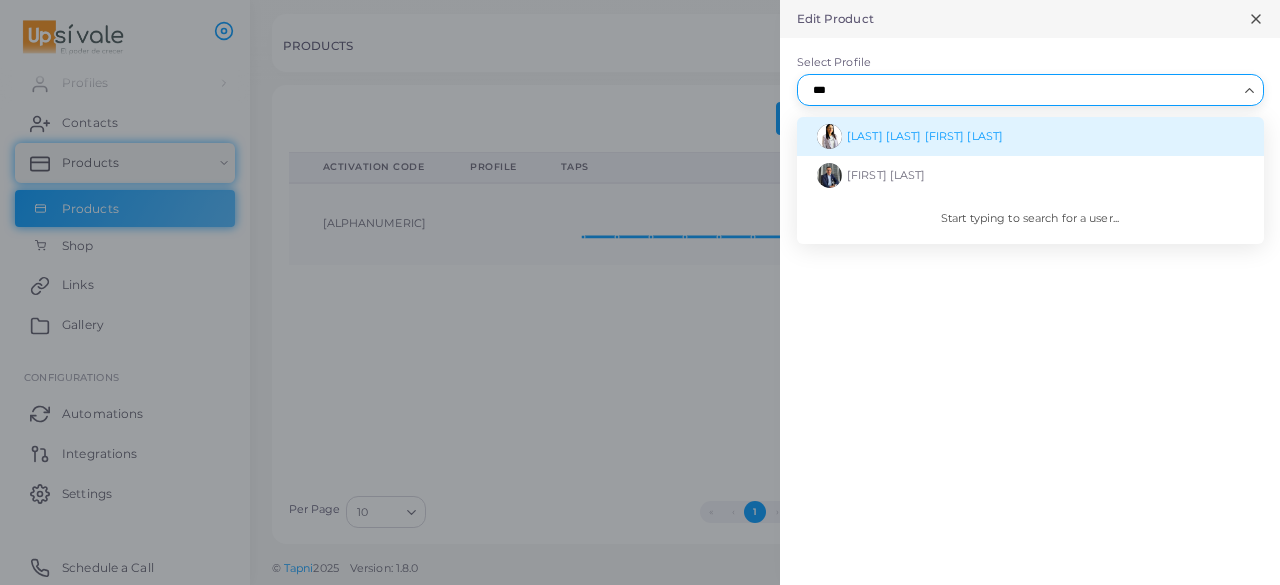 click on "[LAST] [LAST] [FIRST] [LAST]" at bounding box center [925, 136] 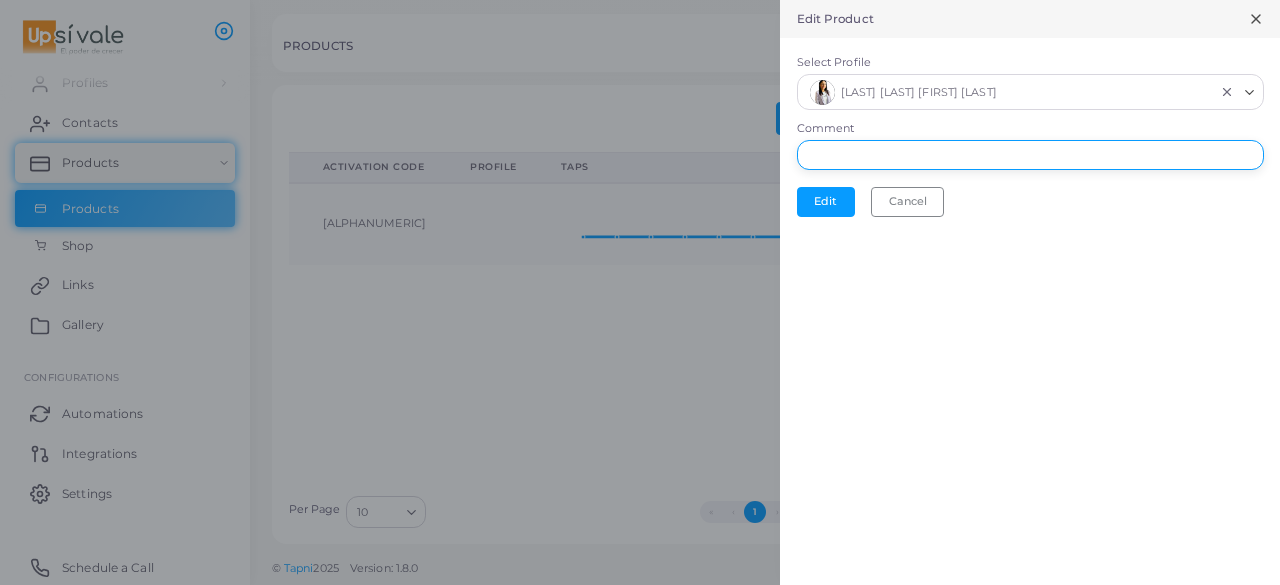 click on "Comment" at bounding box center (1030, 155) 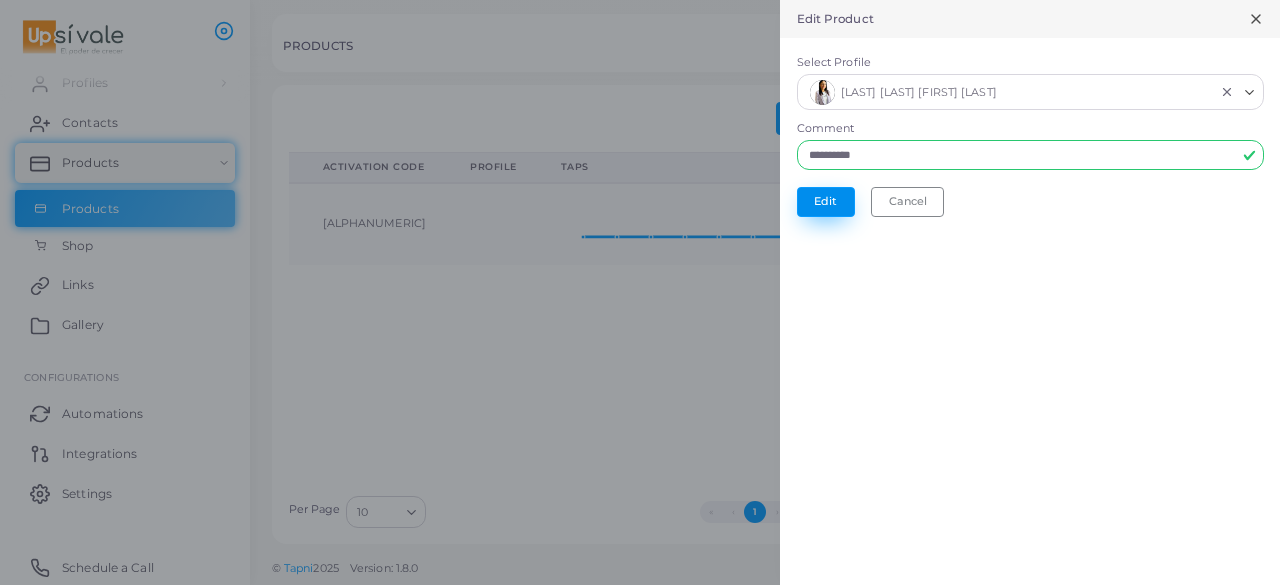click on "Edit" at bounding box center (826, 202) 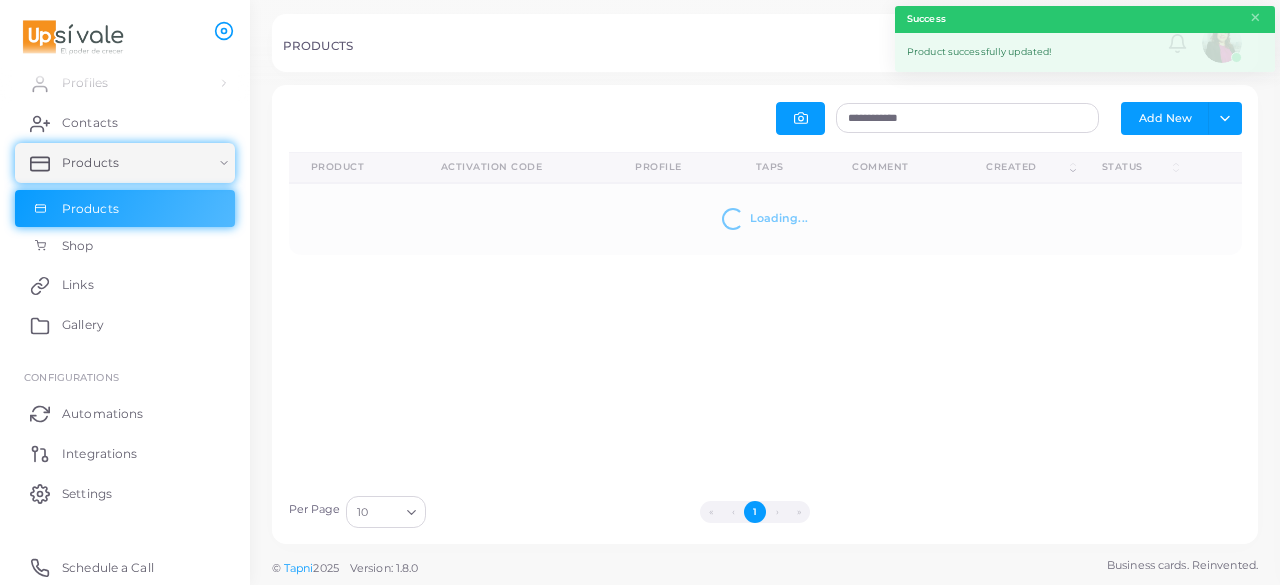 scroll, scrollTop: 0, scrollLeft: 0, axis: both 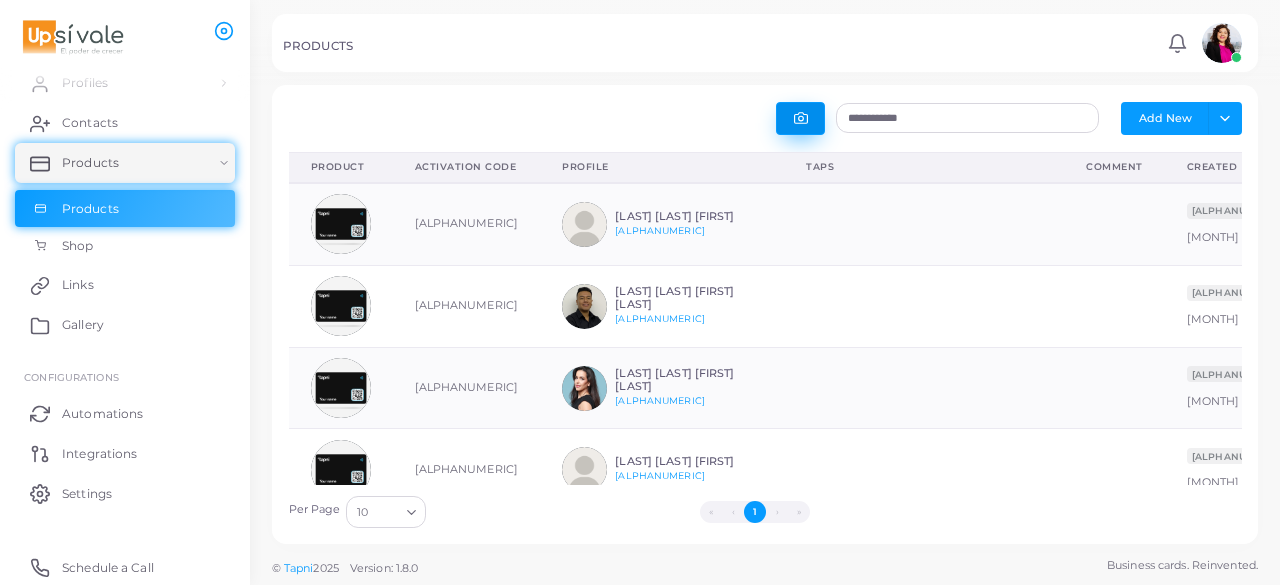 click at bounding box center [800, 118] 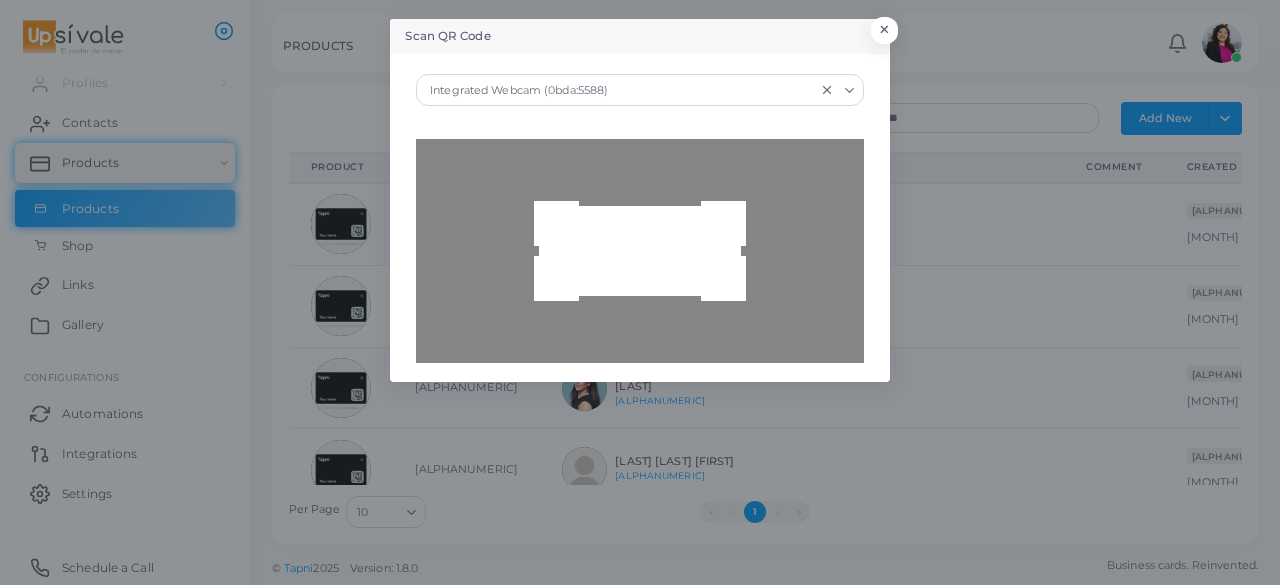 type on "**********" 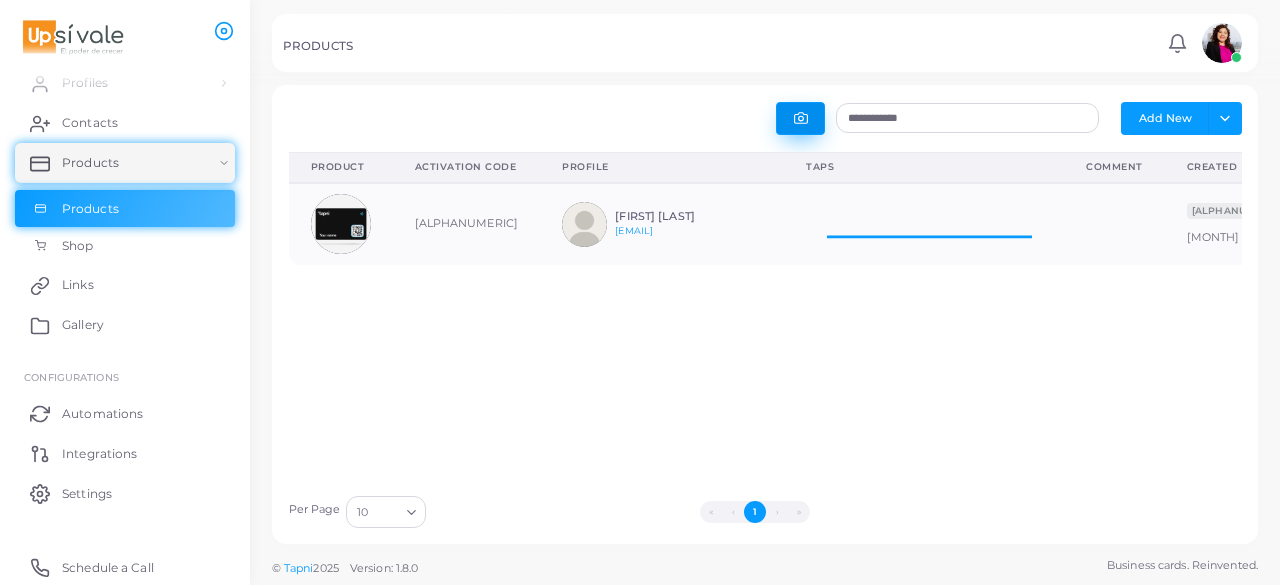 scroll, scrollTop: 16, scrollLeft: 16, axis: both 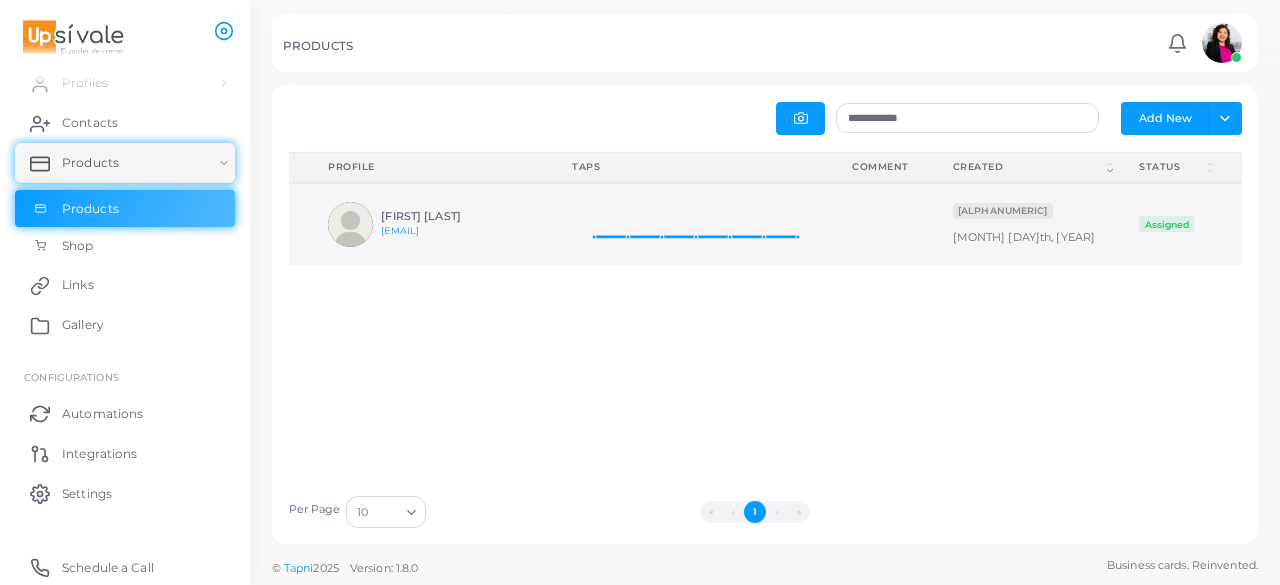 click 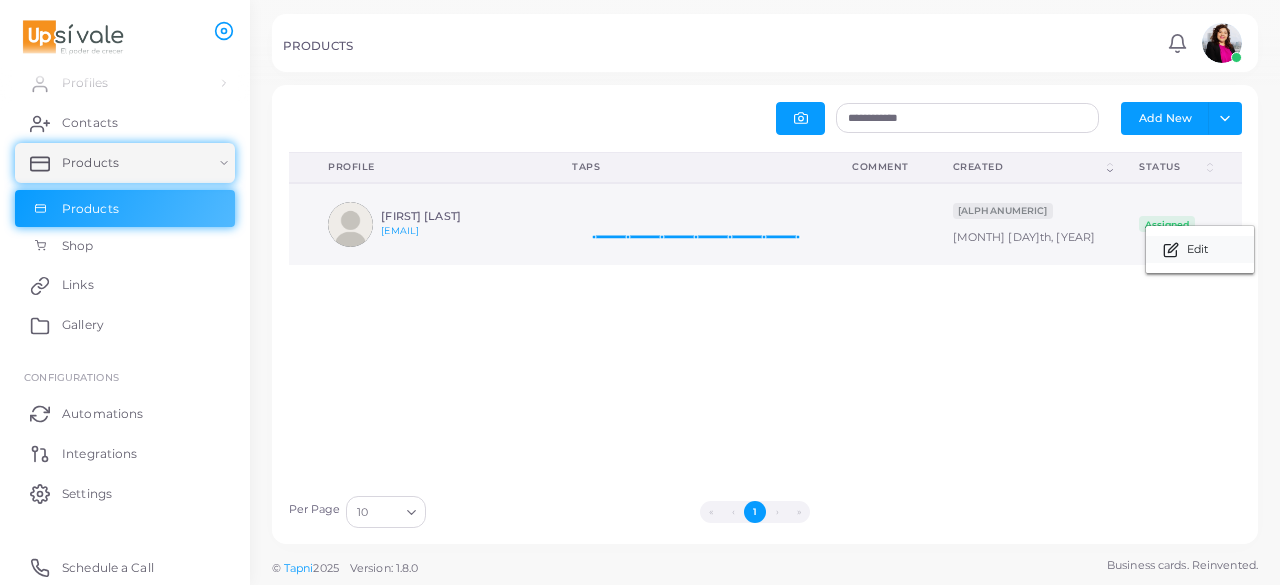 click on "Edit" at bounding box center [1197, 250] 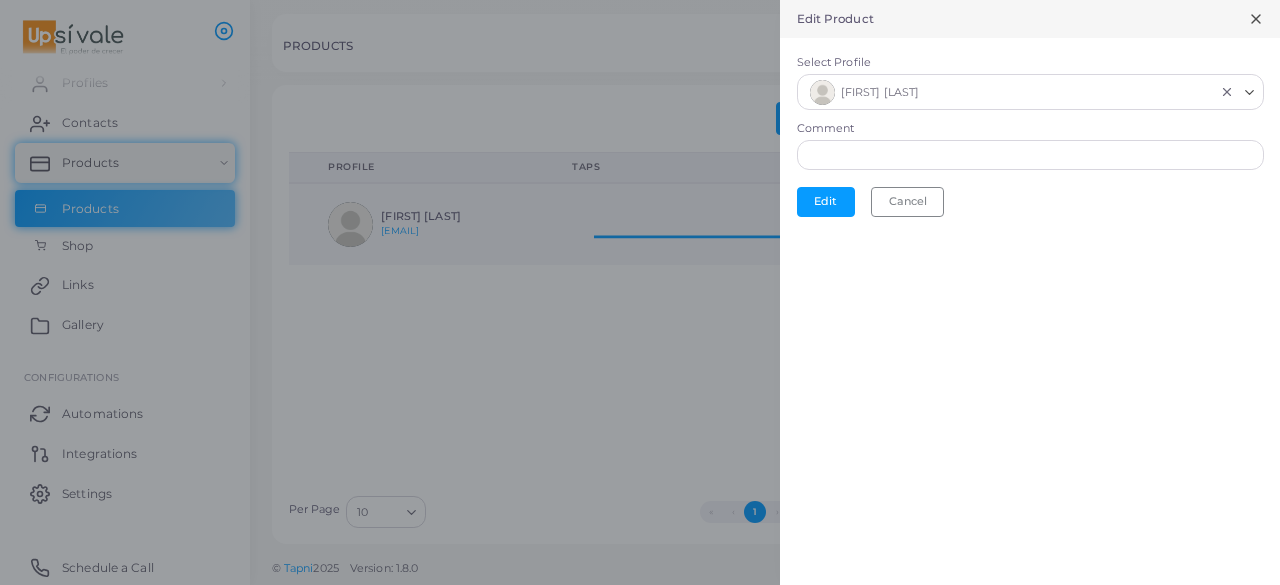 scroll, scrollTop: 16, scrollLeft: 16, axis: both 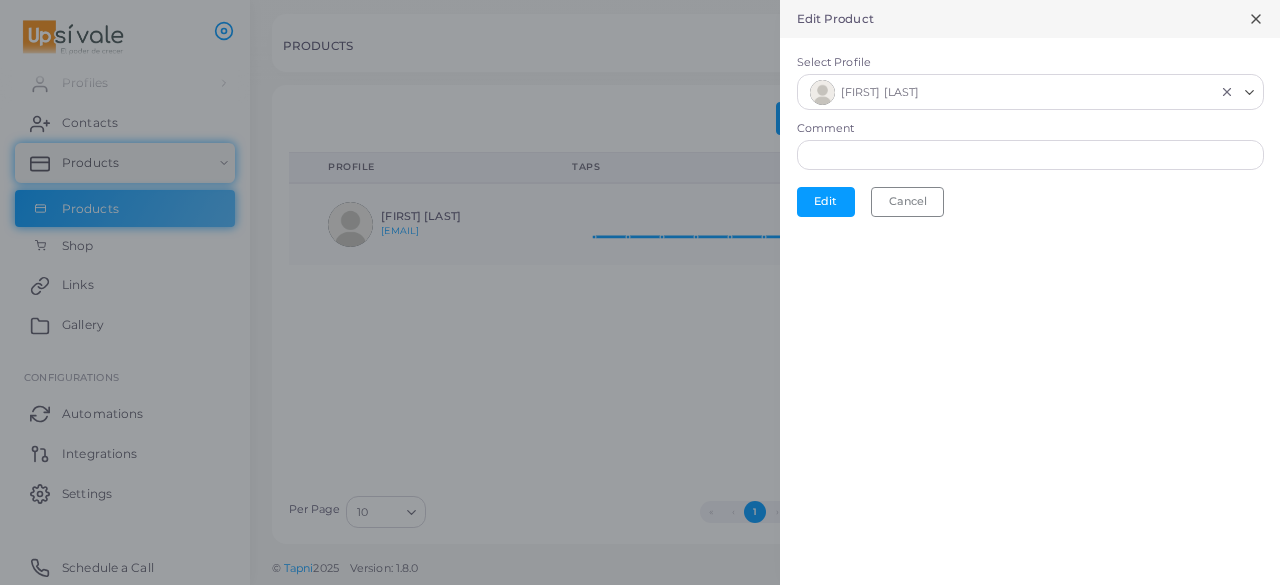 click on "[FIRST] [LAST]" at bounding box center [1010, 90] 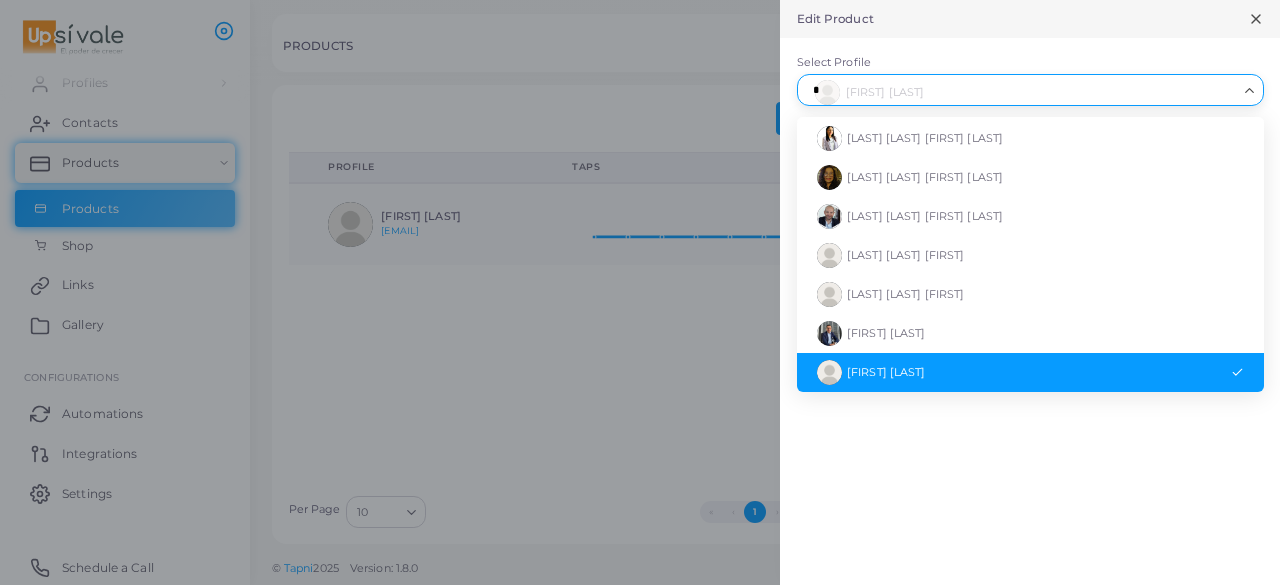 scroll, scrollTop: 0, scrollLeft: 0, axis: both 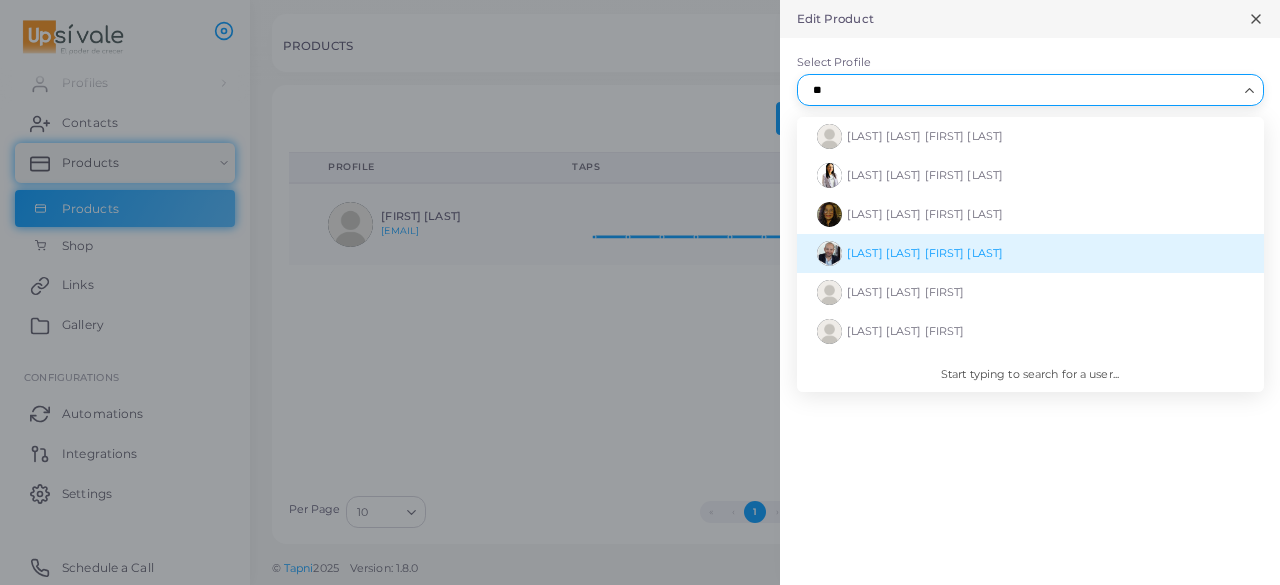 click on "[LAST] [LAST] [FIRST] [LAST]" at bounding box center (925, 253) 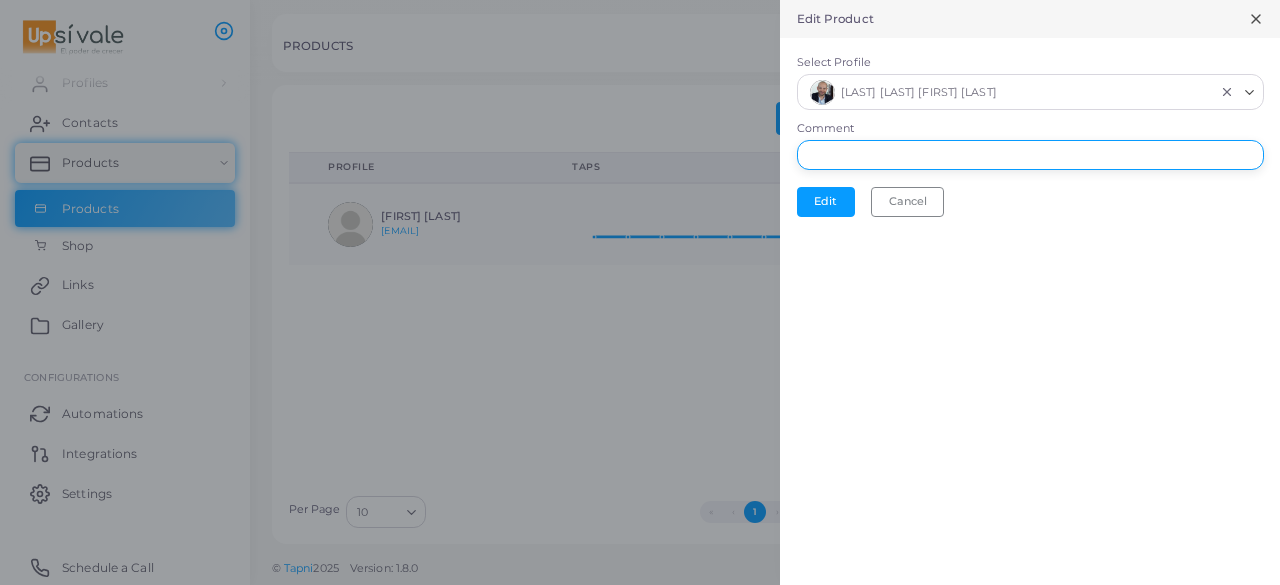 click on "Comment" at bounding box center [1030, 155] 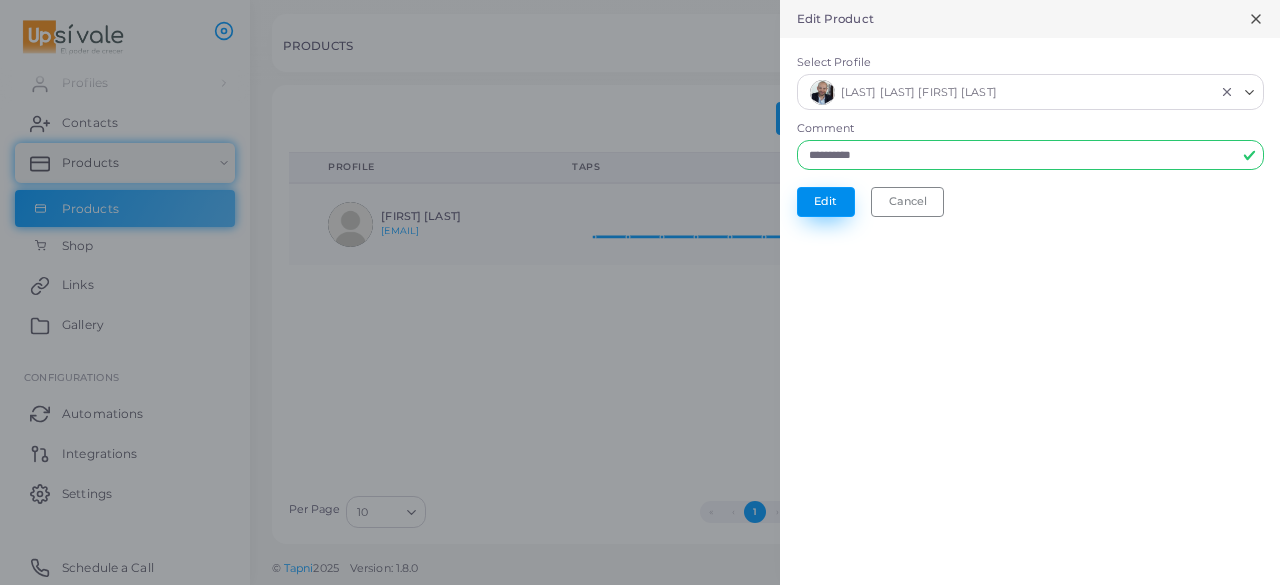 click on "Edit" at bounding box center (826, 202) 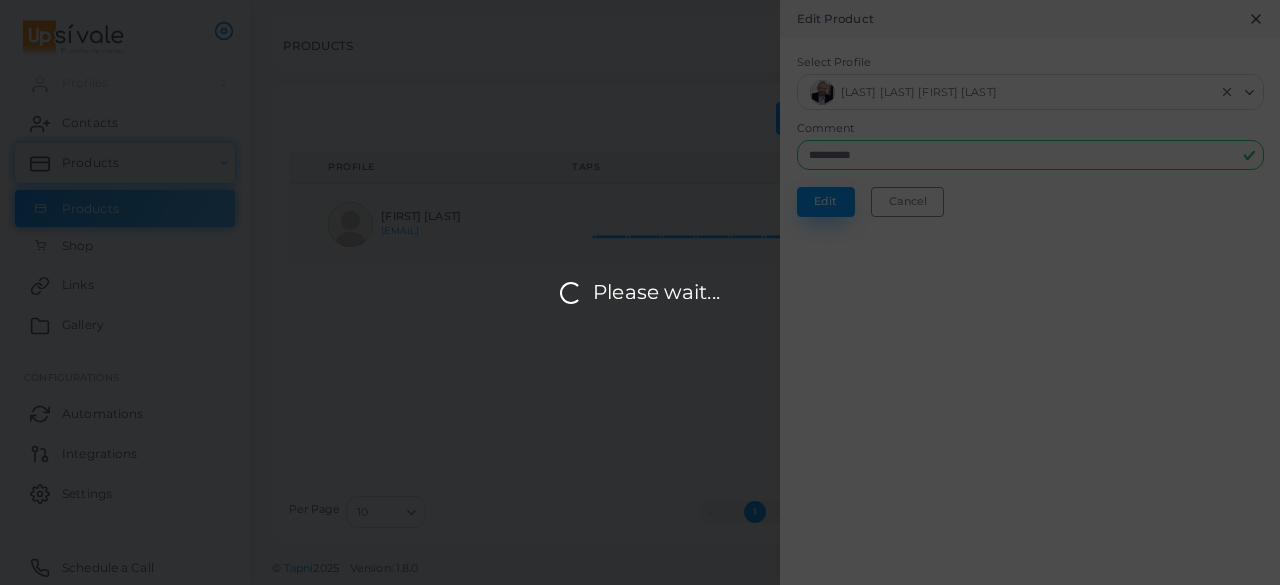 scroll, scrollTop: 0, scrollLeft: 0, axis: both 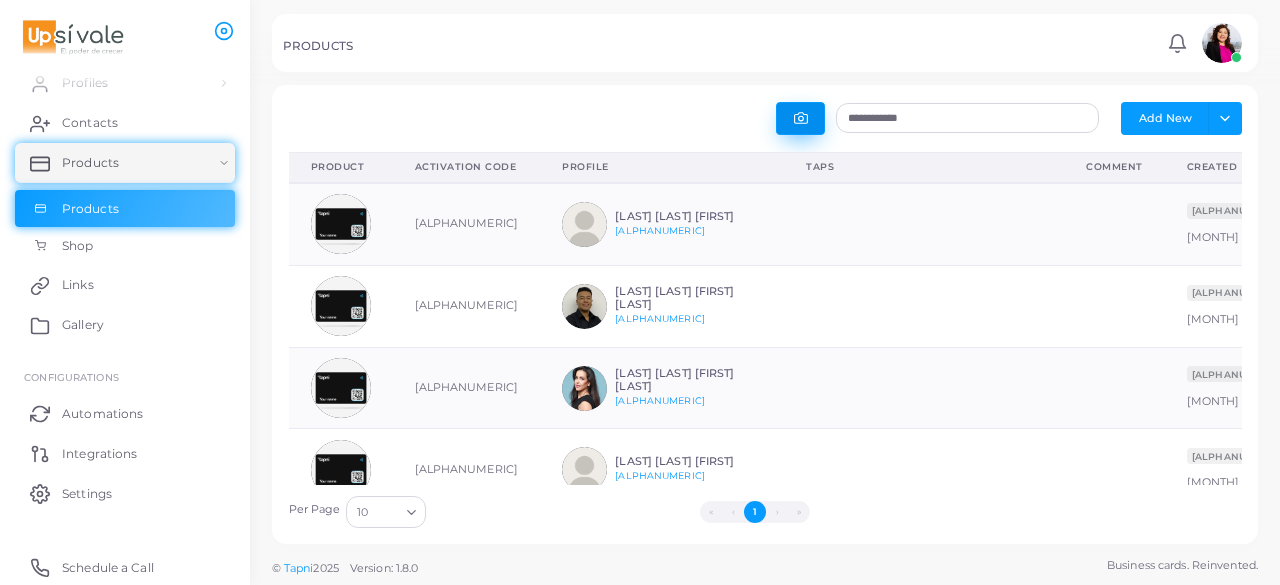 click at bounding box center [800, 118] 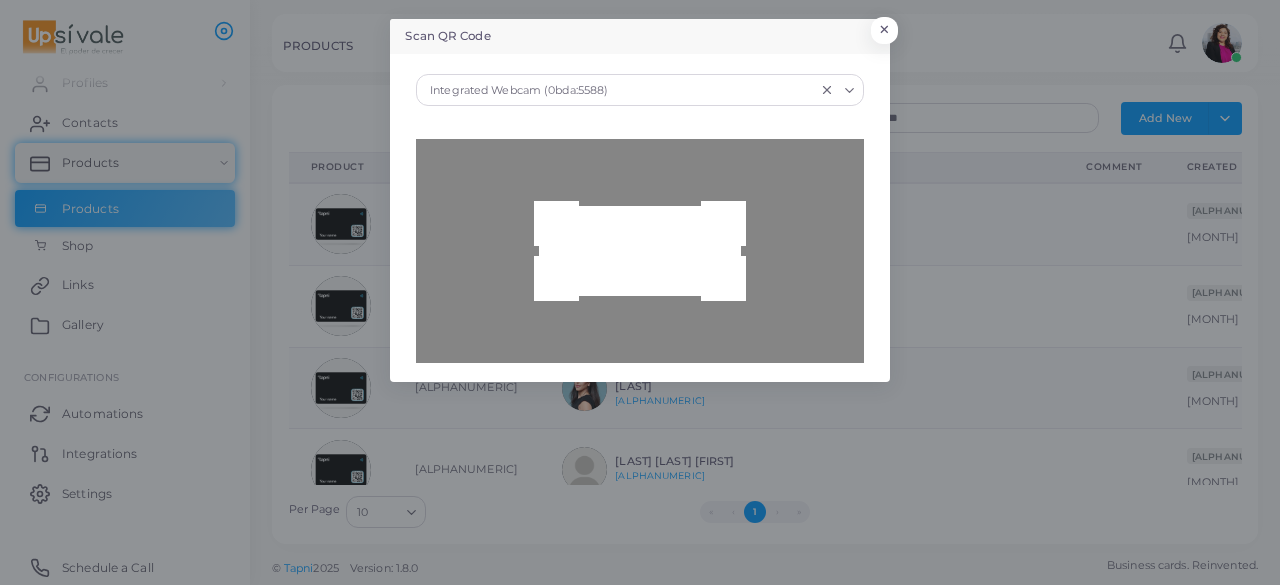 type on "**********" 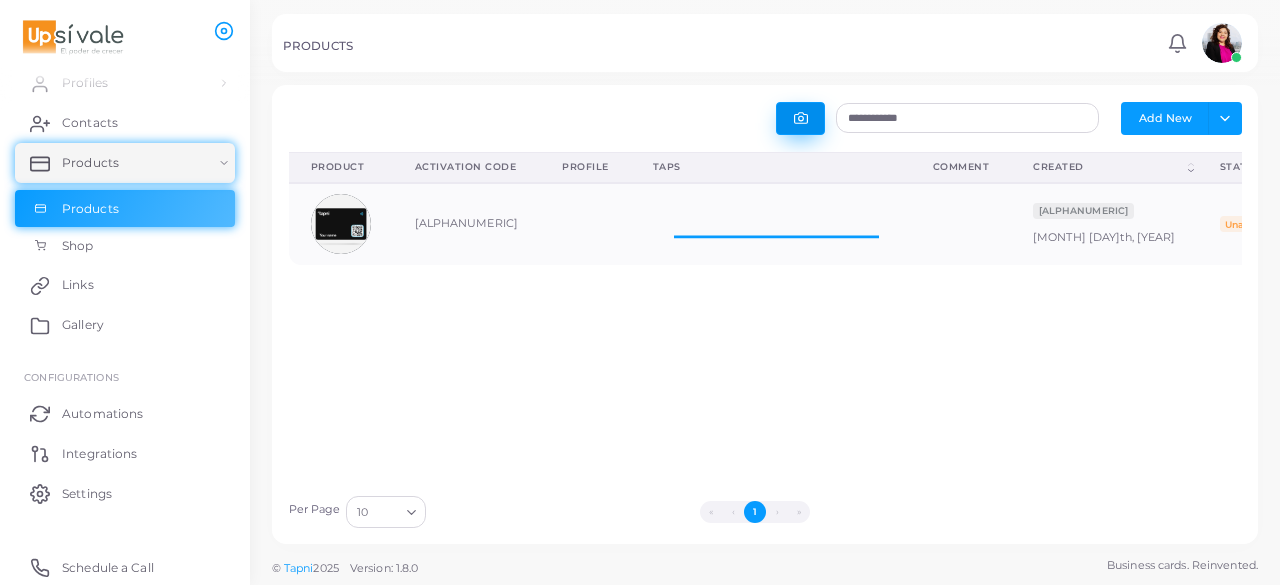 scroll, scrollTop: 16, scrollLeft: 16, axis: both 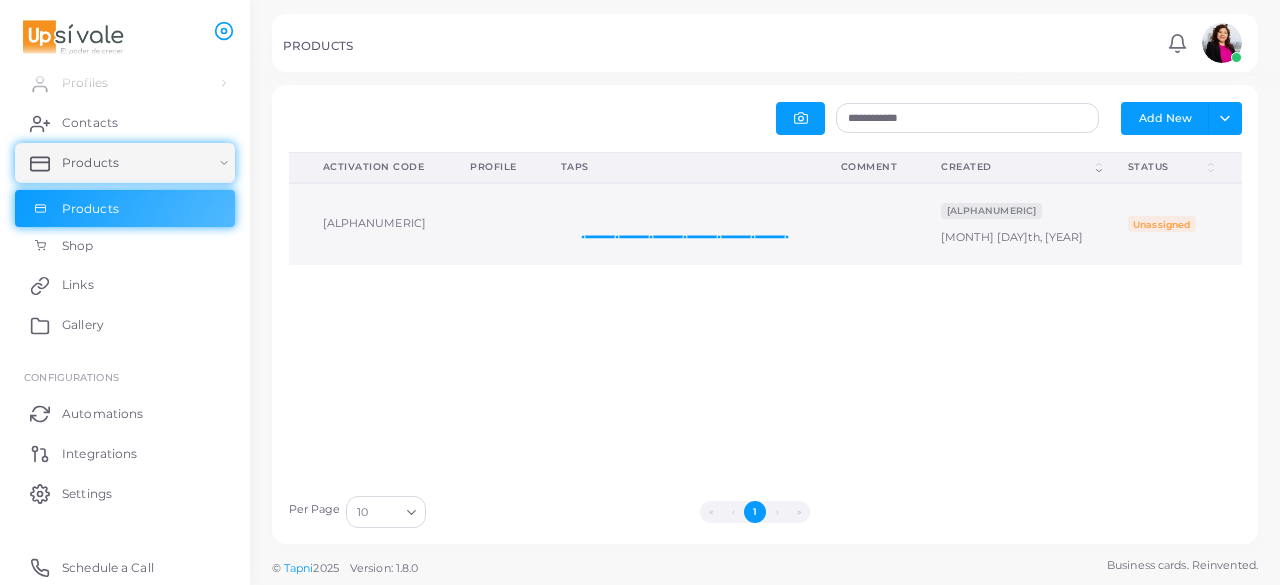 click 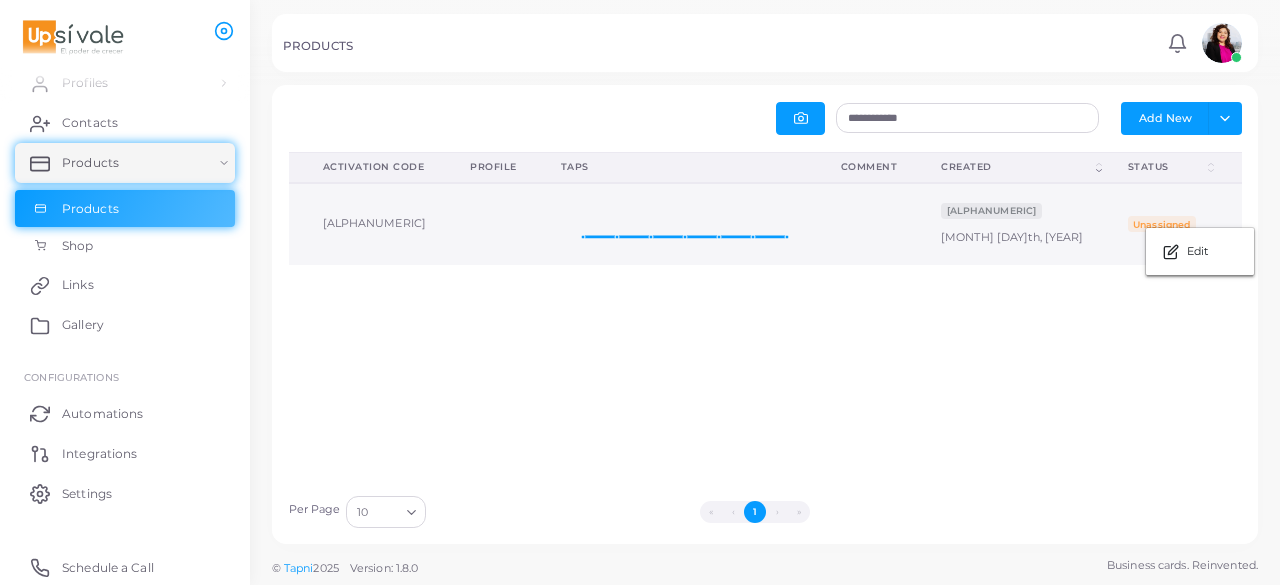 click on "Edit" at bounding box center (1200, 251) 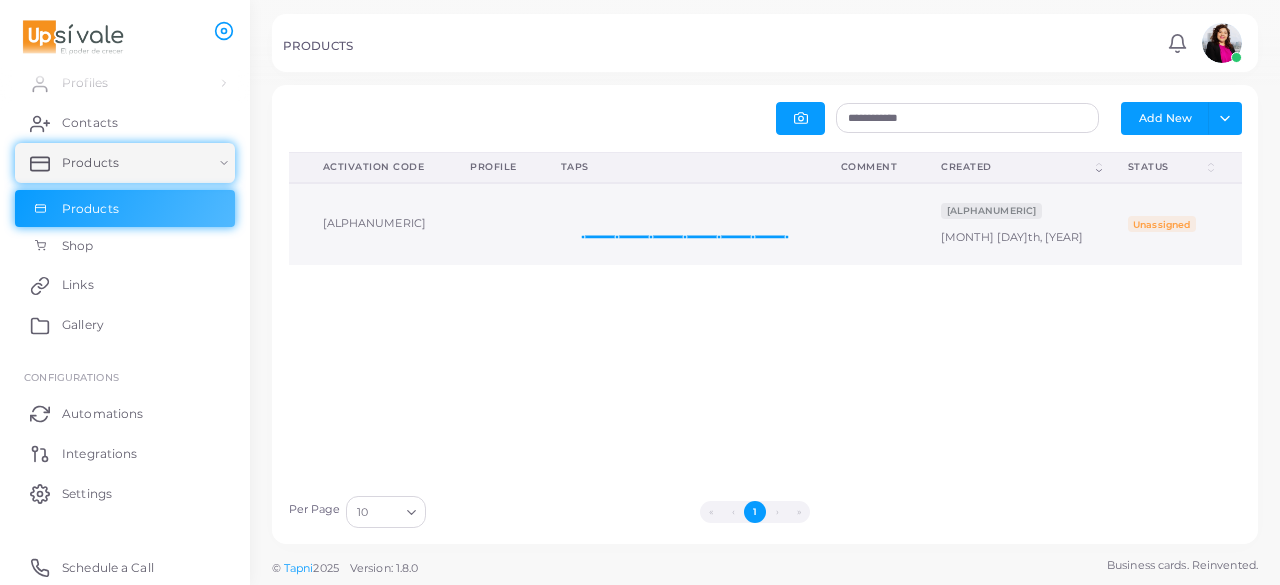 click 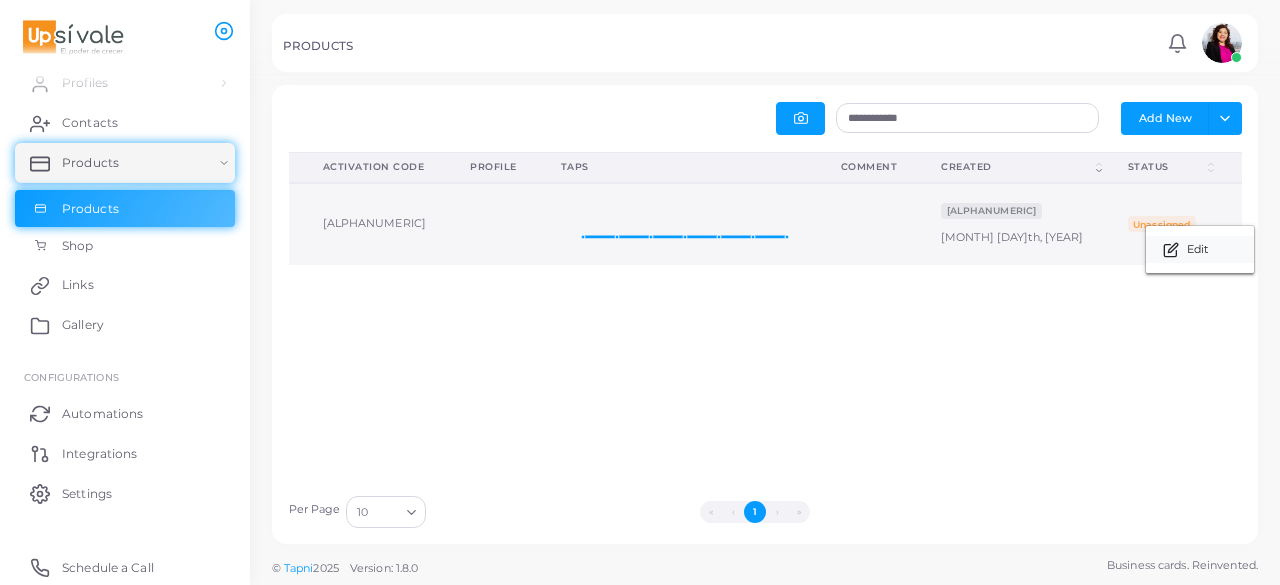 click on "Edit" at bounding box center [1197, 250] 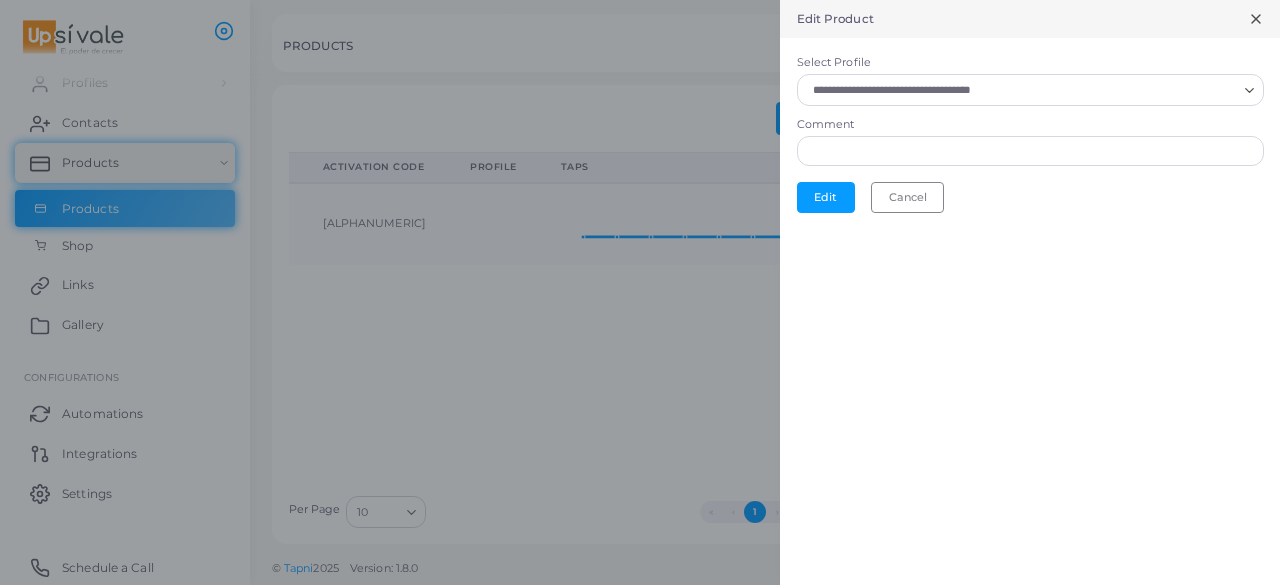 click on "Select Profile" at bounding box center [1021, 90] 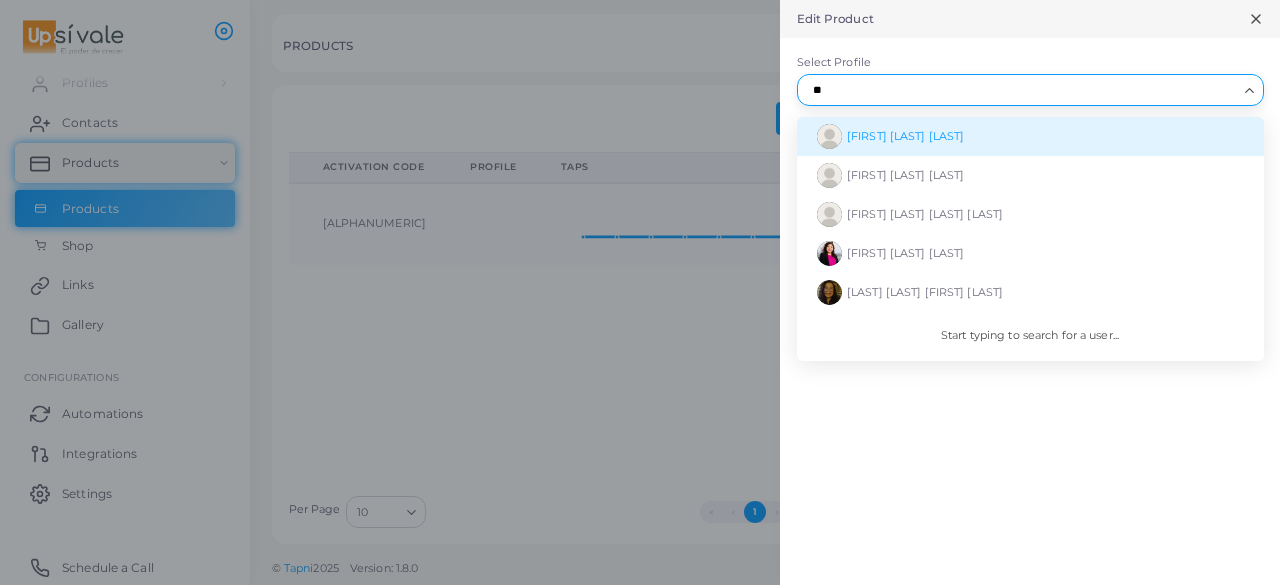 type on "*" 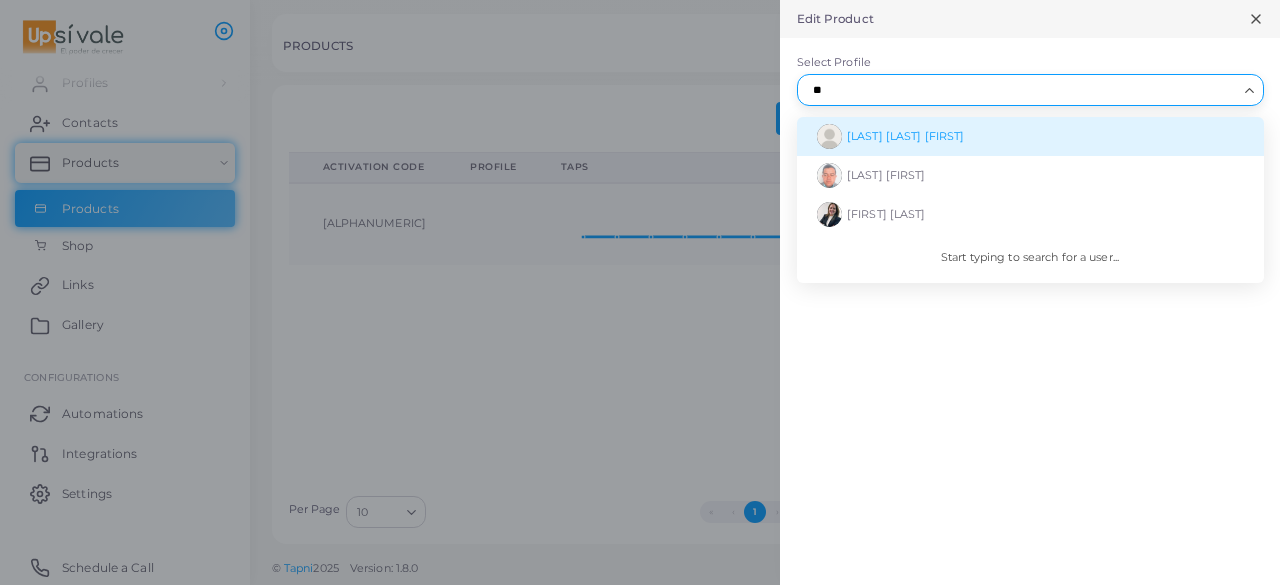 type on "*" 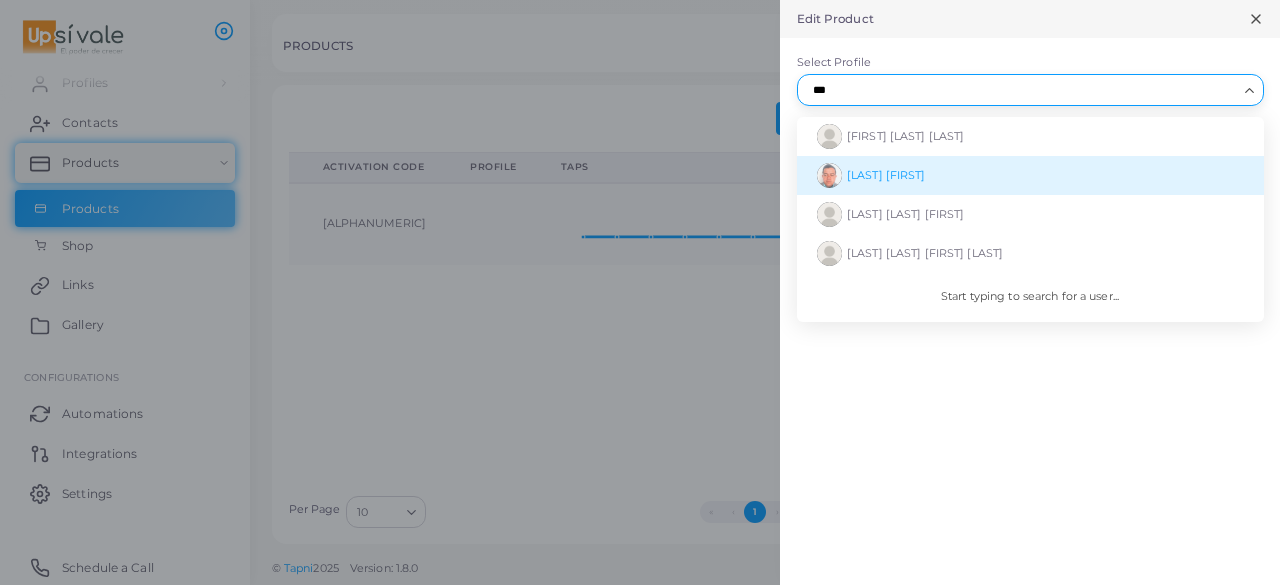 click on "[LAST] [FIRST]" at bounding box center (1030, 175) 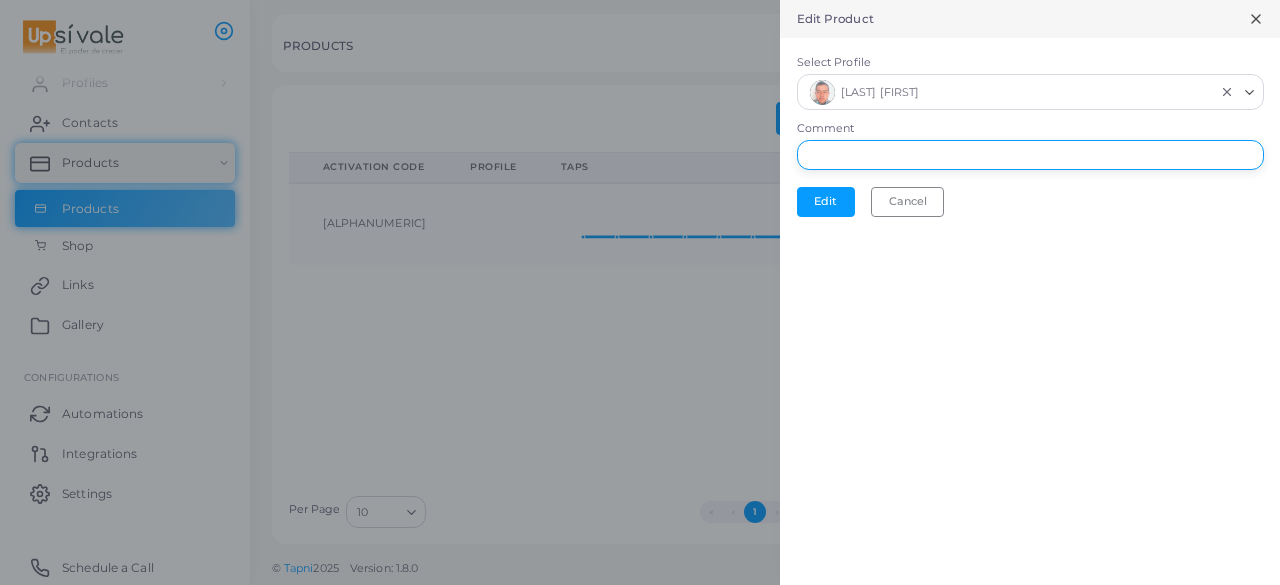 click on "Comment" at bounding box center (1030, 155) 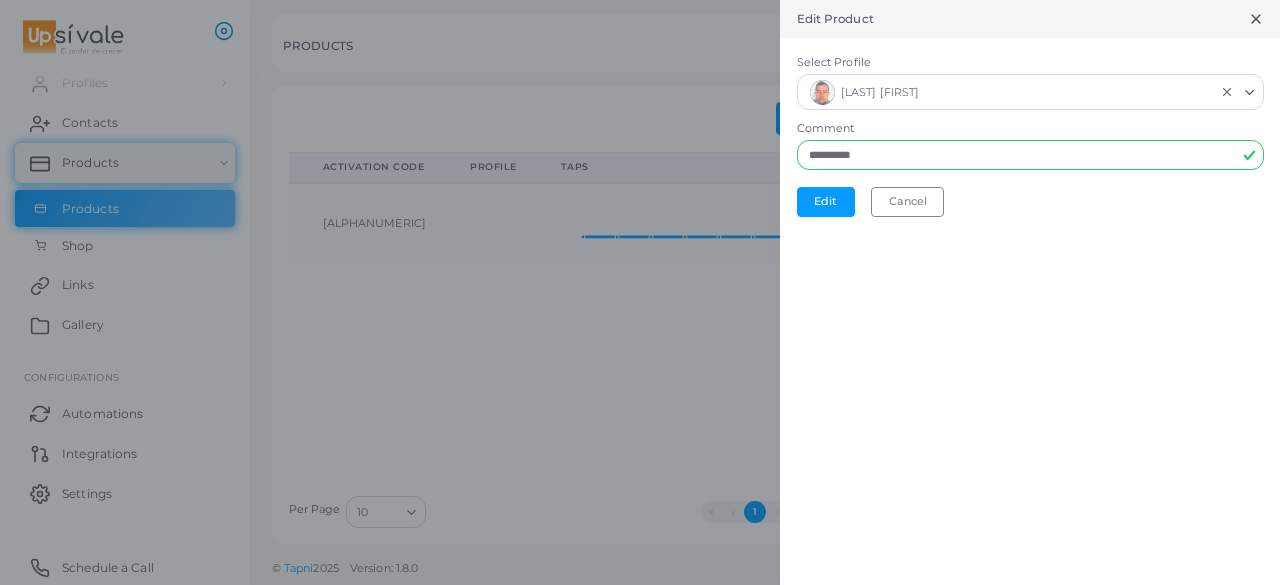 click on "[LAST] [FIRST]" at bounding box center (1010, 90) 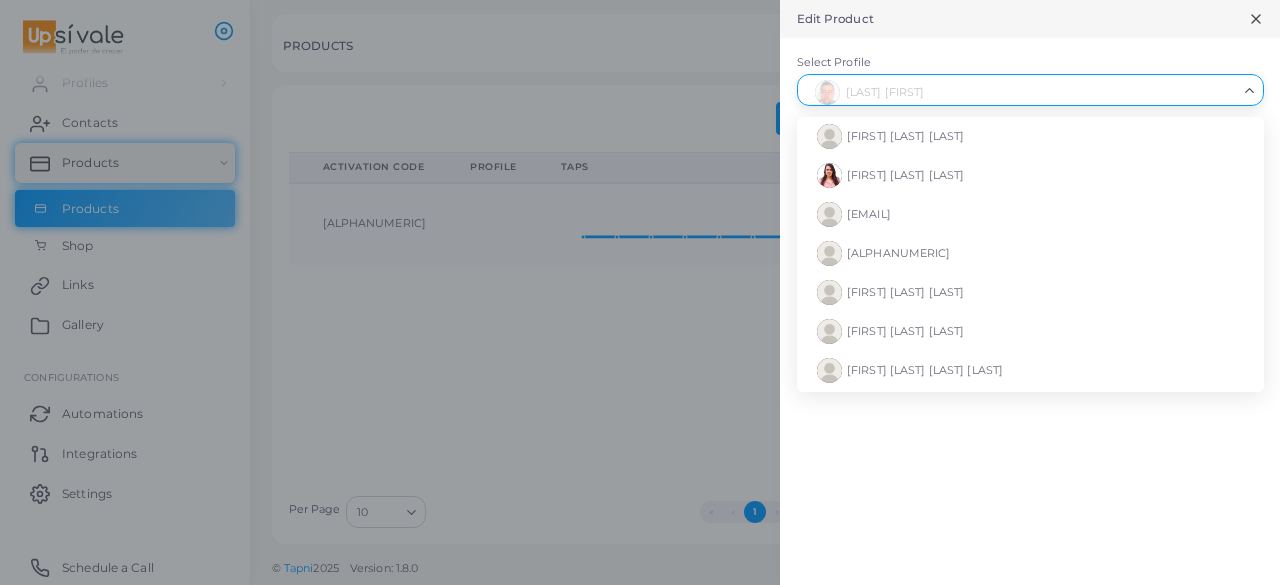scroll, scrollTop: 544, scrollLeft: 0, axis: vertical 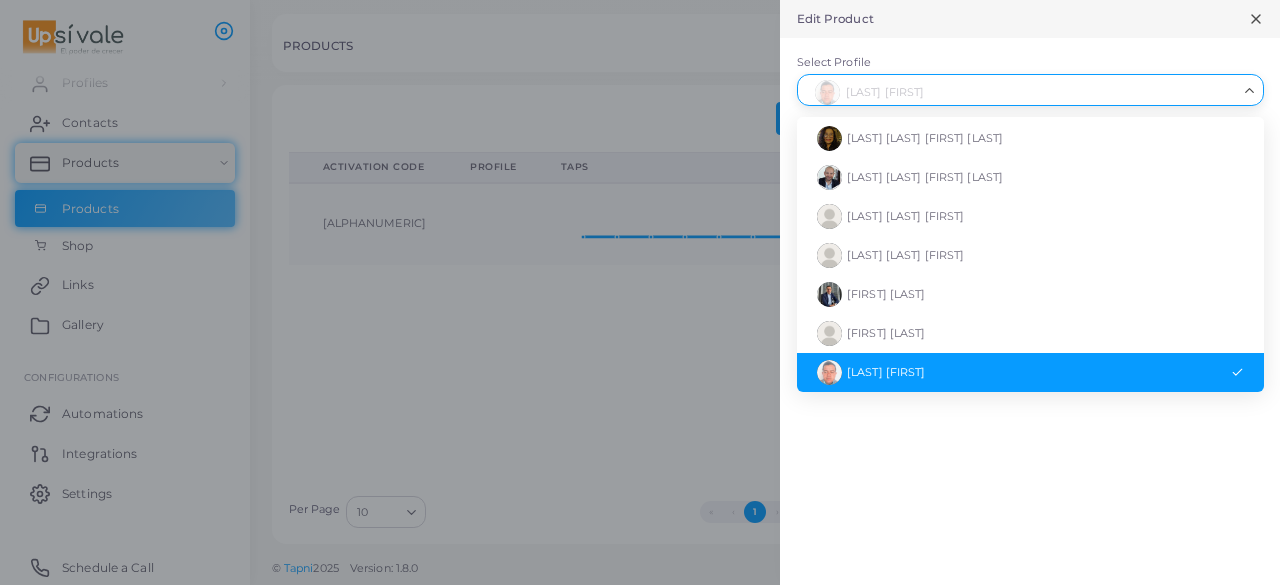 click on "[LAST] [FIRST]" at bounding box center (886, 372) 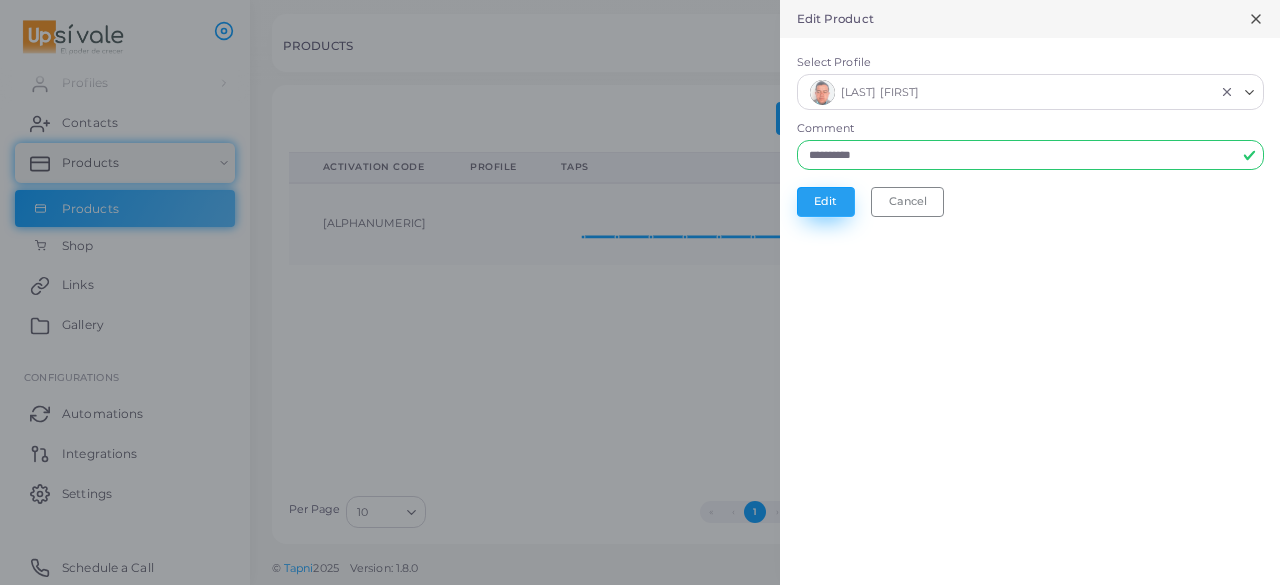 click on "Edit" at bounding box center [826, 202] 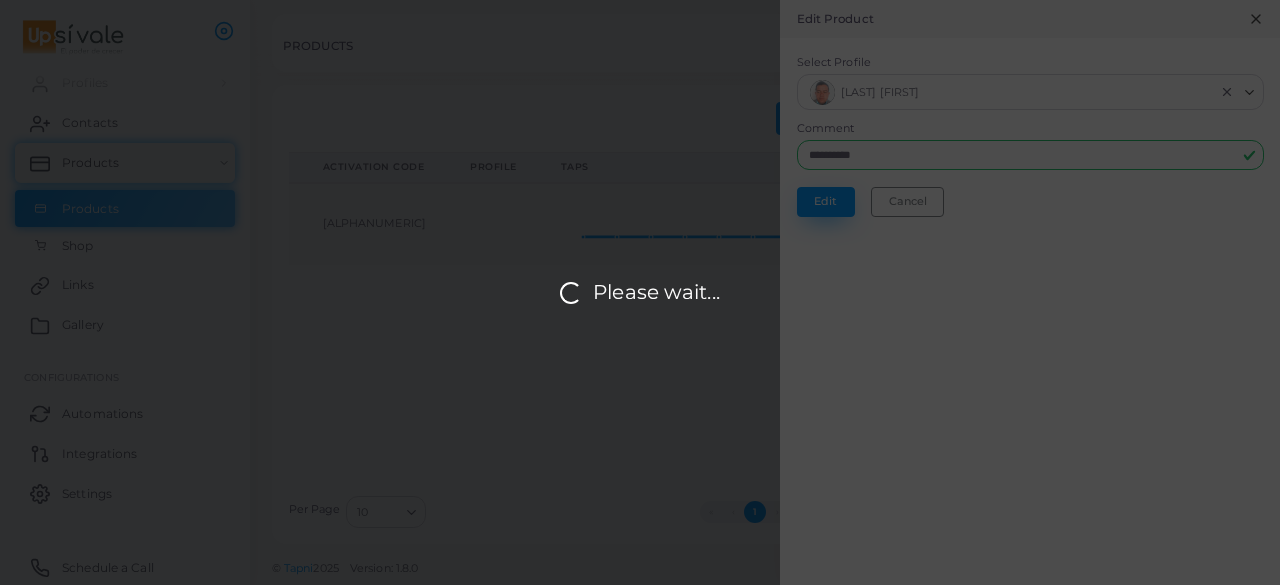scroll, scrollTop: 0, scrollLeft: 0, axis: both 